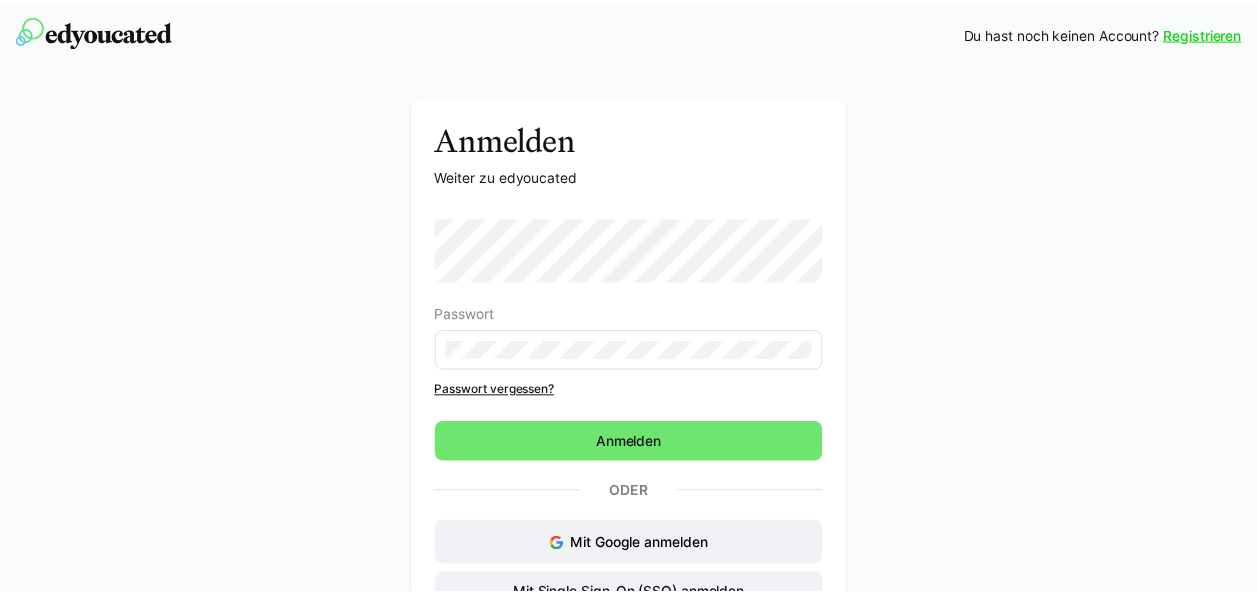 scroll, scrollTop: 0, scrollLeft: 0, axis: both 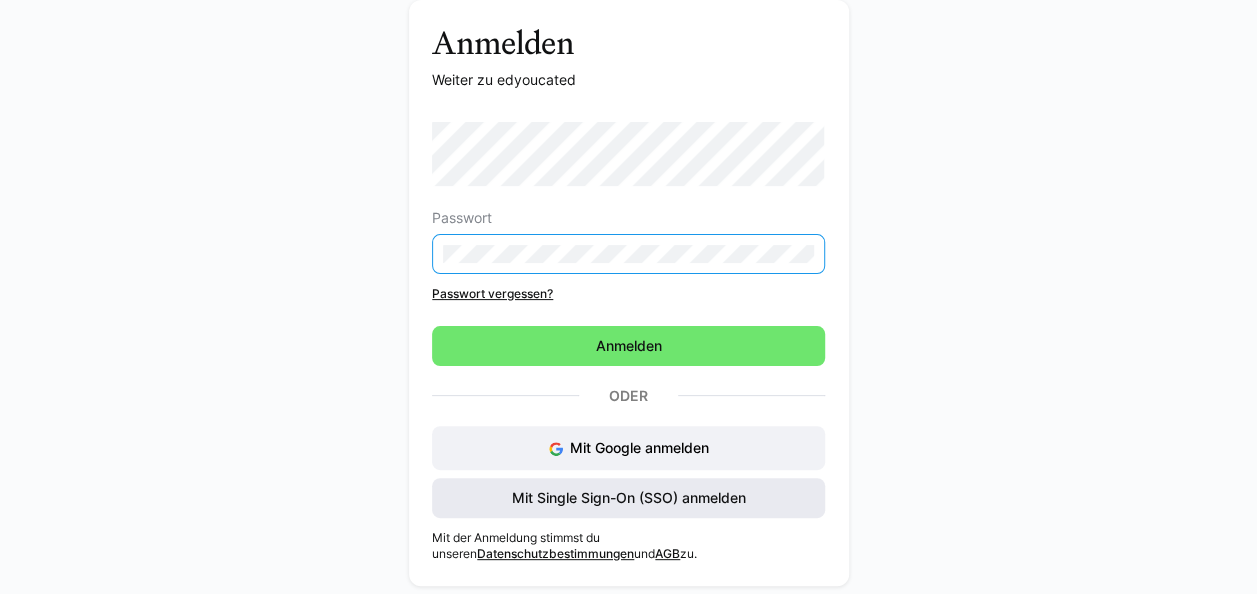 click on "Mit Single Sign-On (SSO) anmelden" 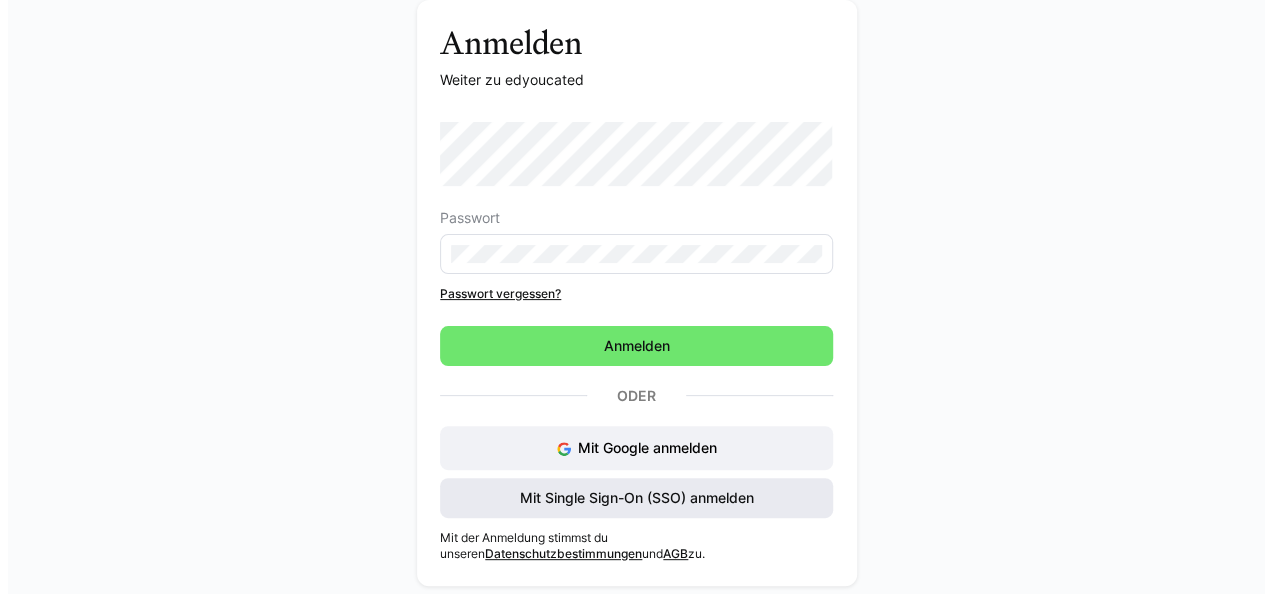 scroll, scrollTop: 0, scrollLeft: 0, axis: both 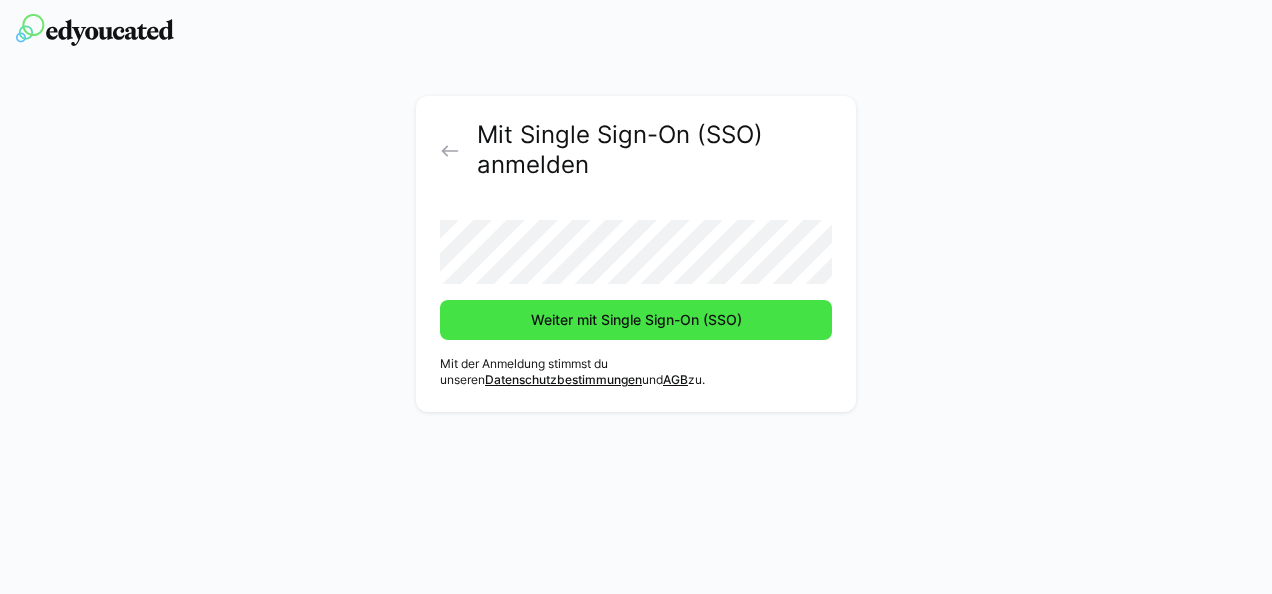 click on "Weiter mit Single Sign-On (SSO)" 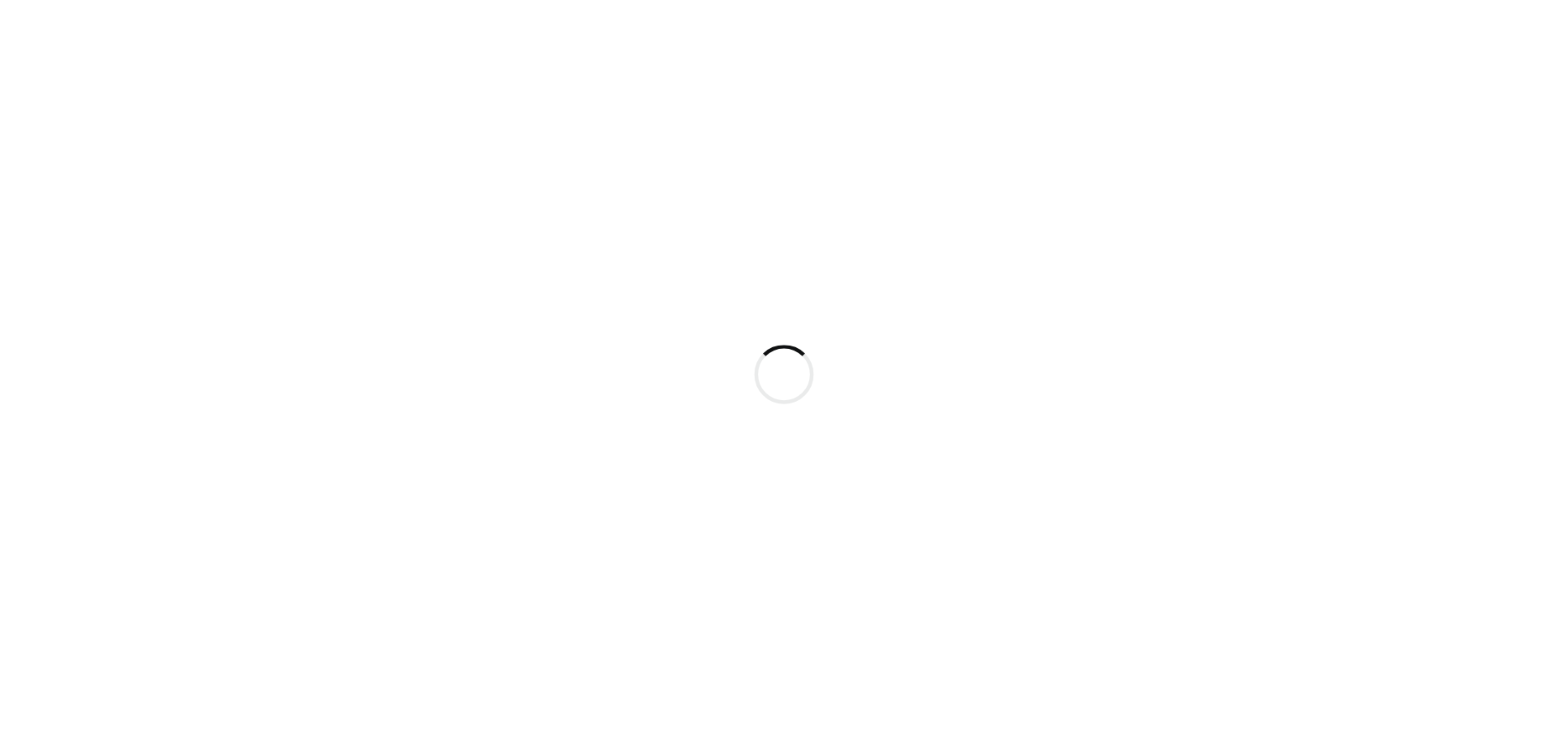 scroll, scrollTop: 0, scrollLeft: 0, axis: both 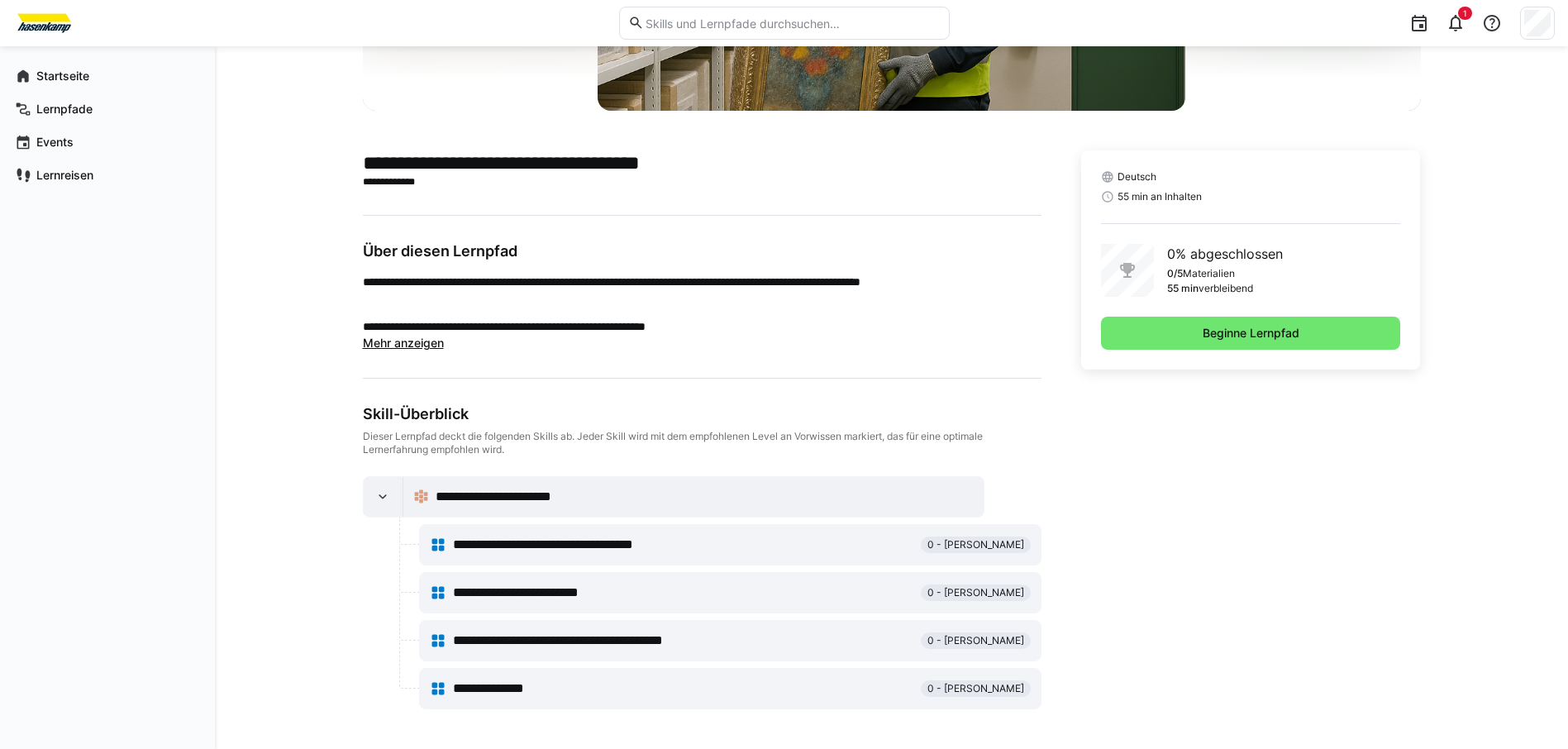 click on "**********" 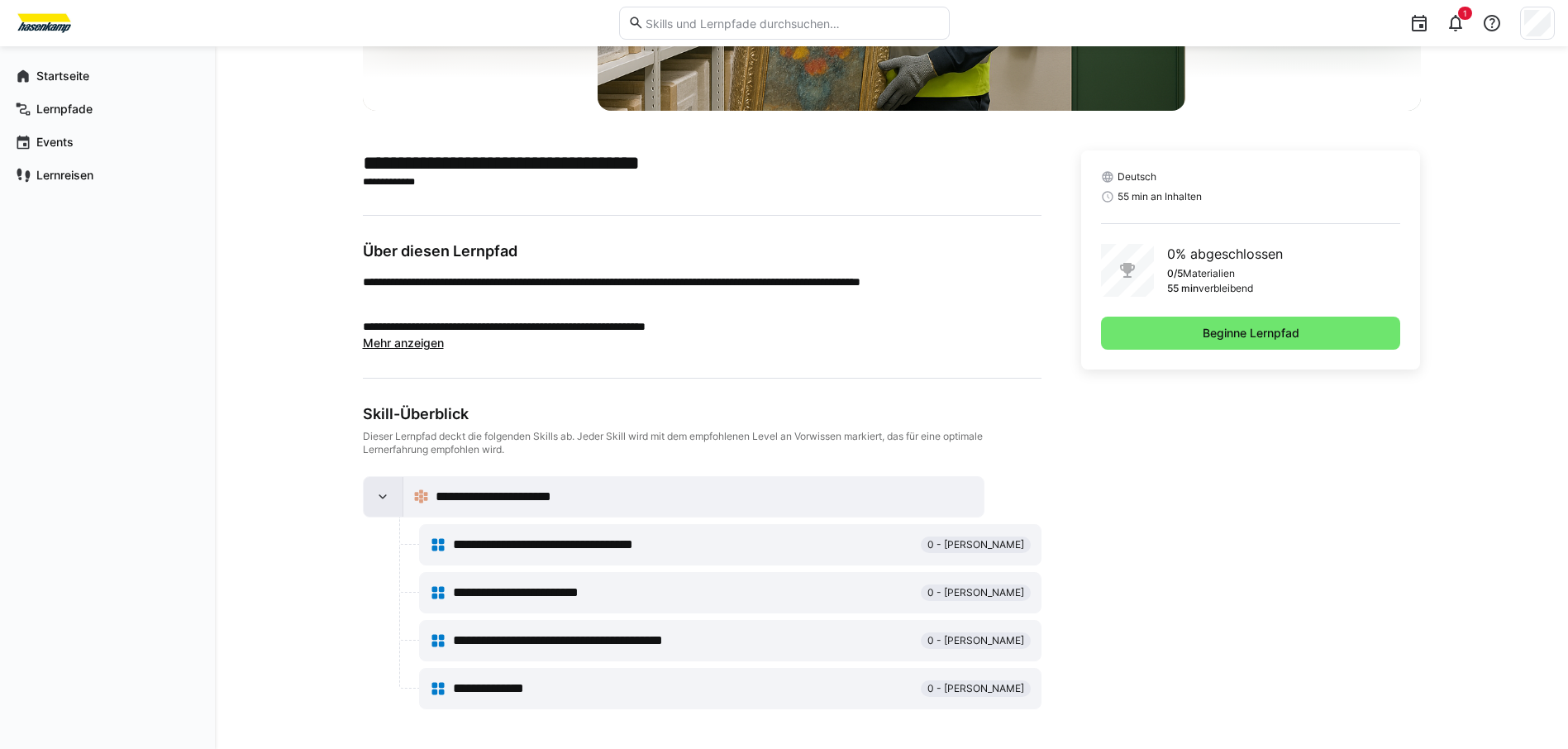 click 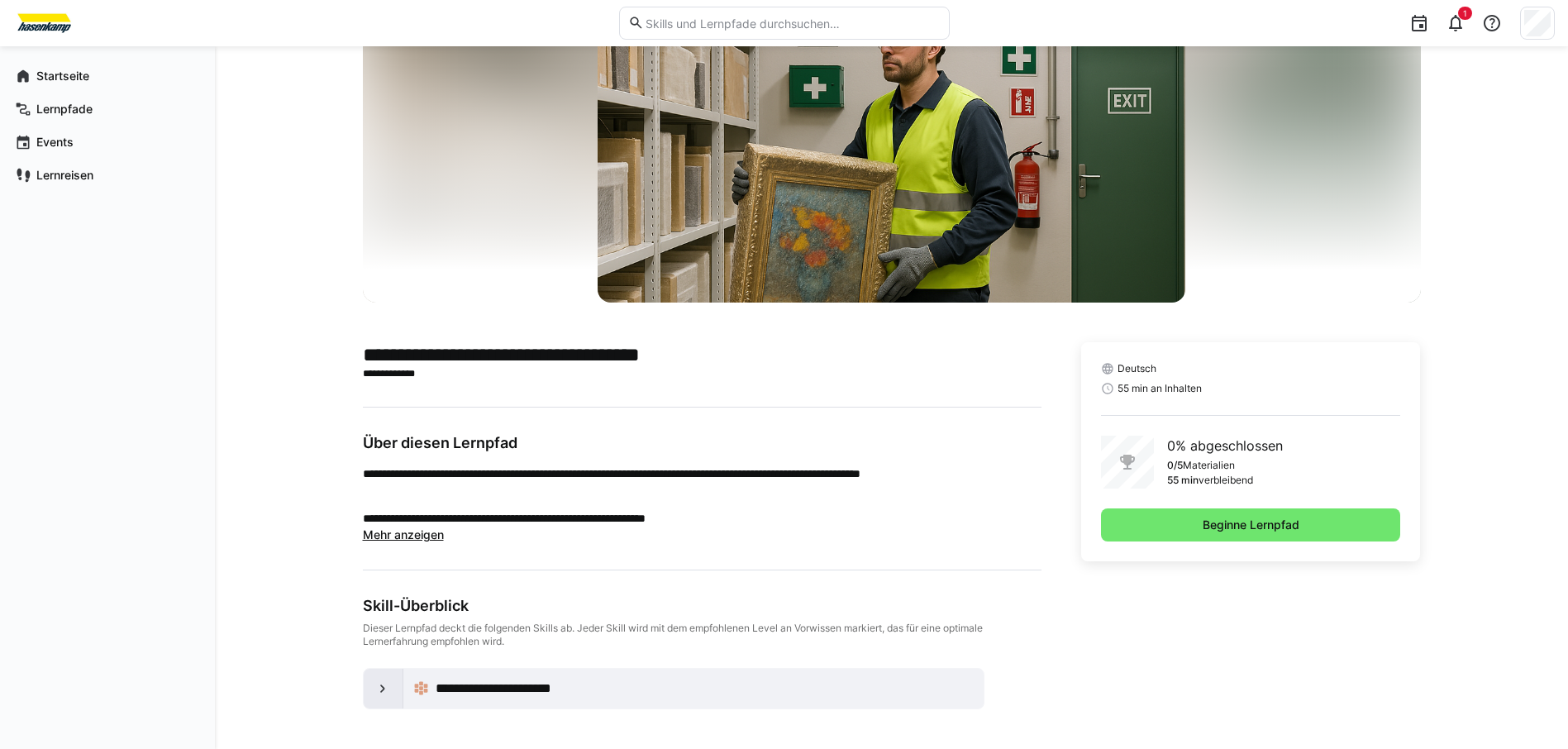 click 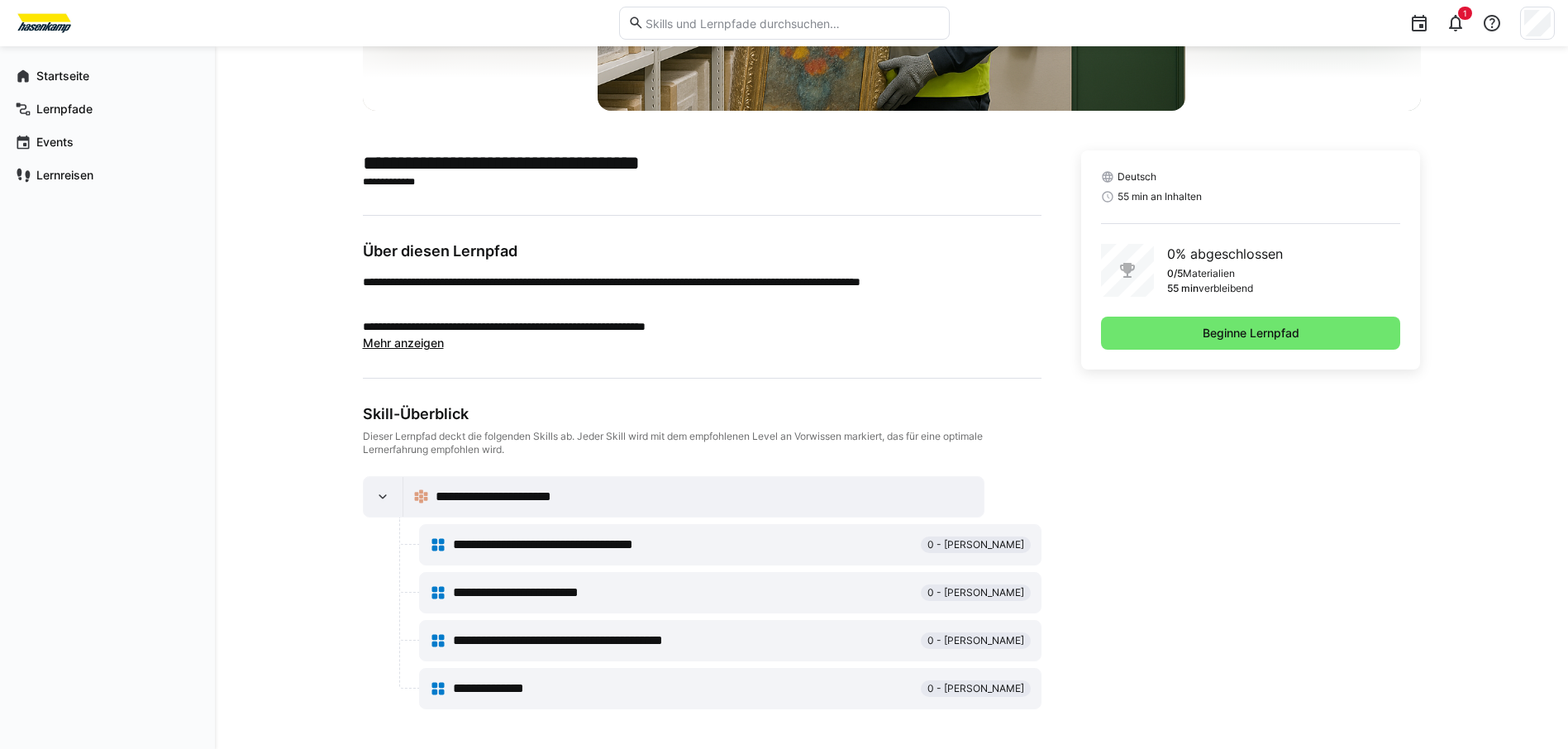 click on "**********" 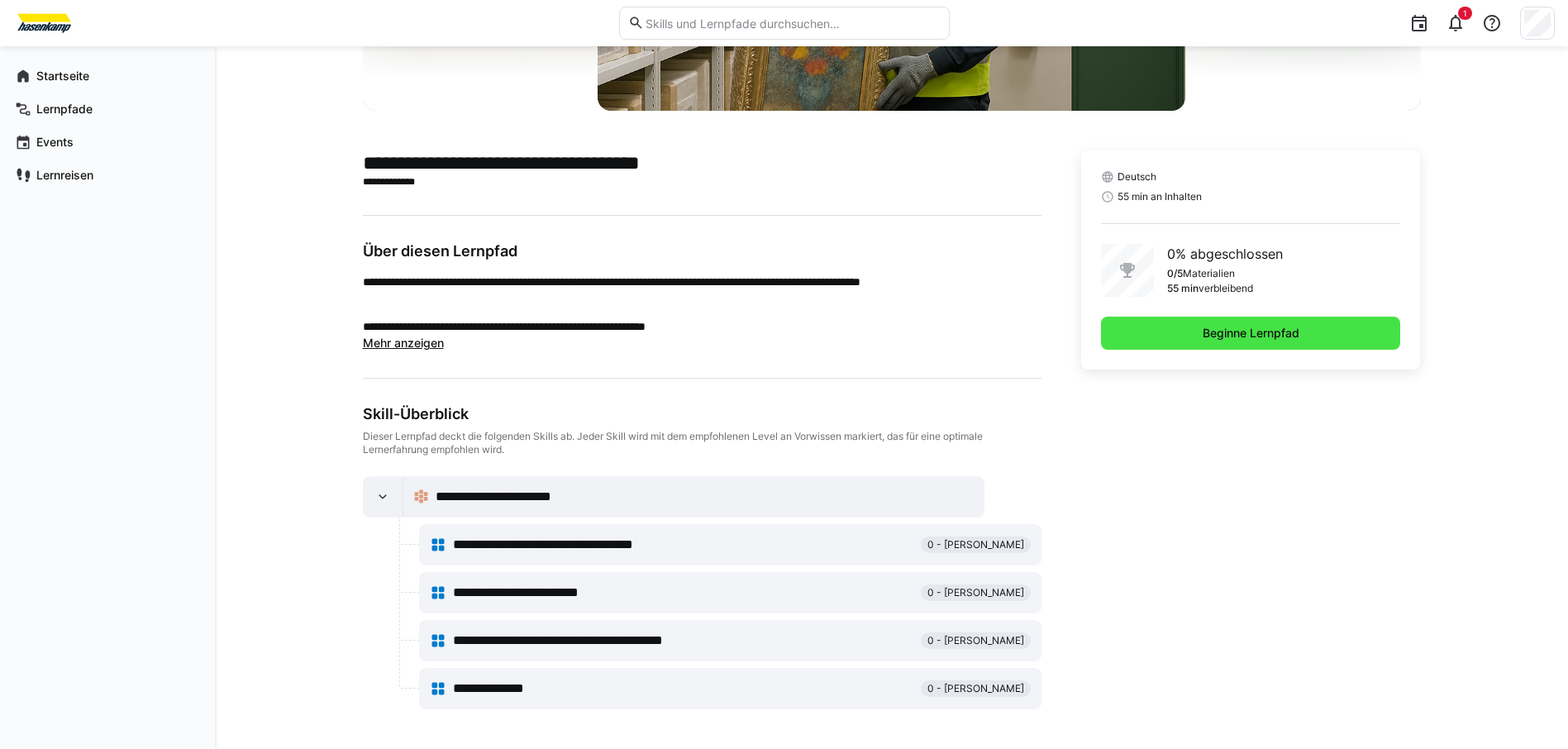 click on "Beginne Lernpfad" 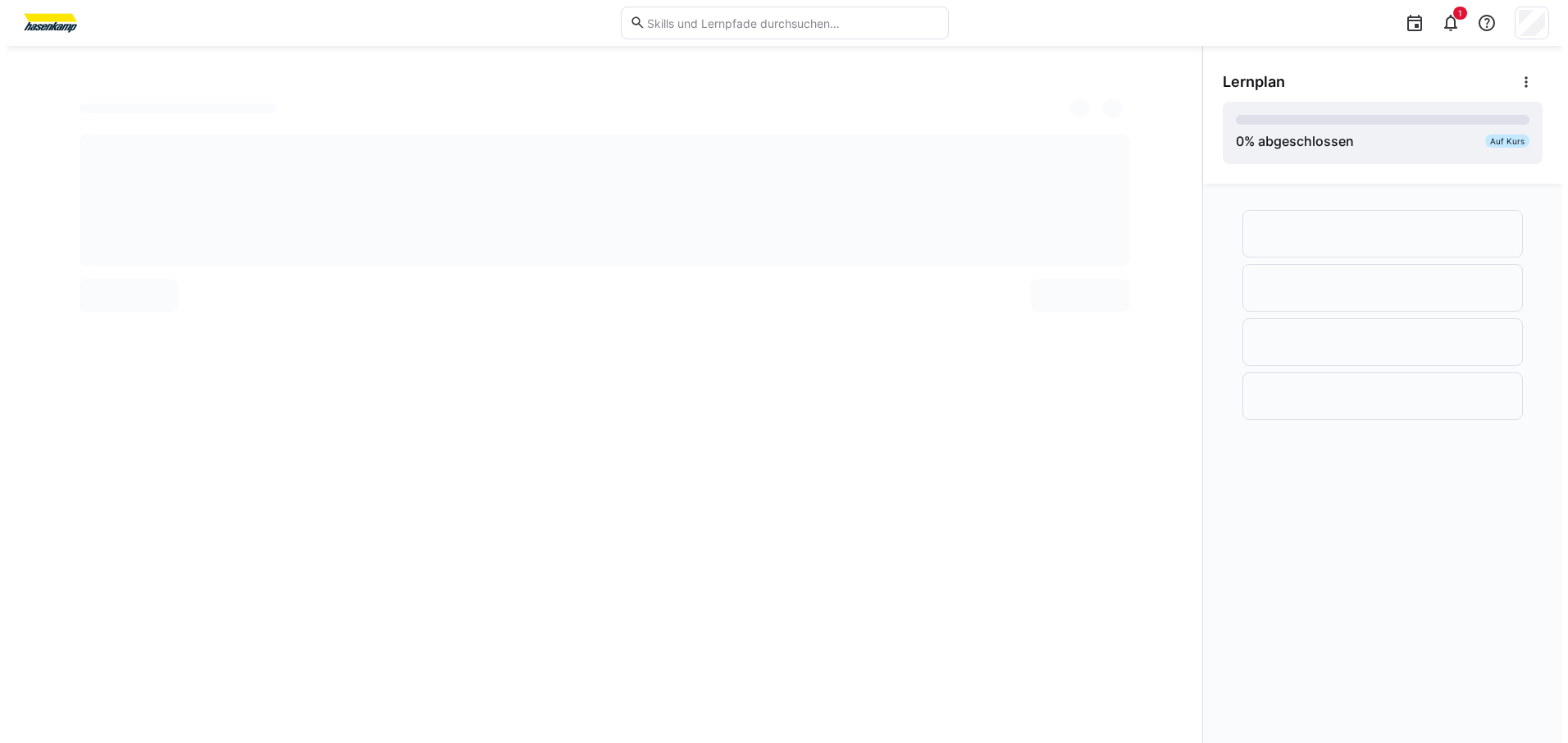 scroll, scrollTop: 0, scrollLeft: 0, axis: both 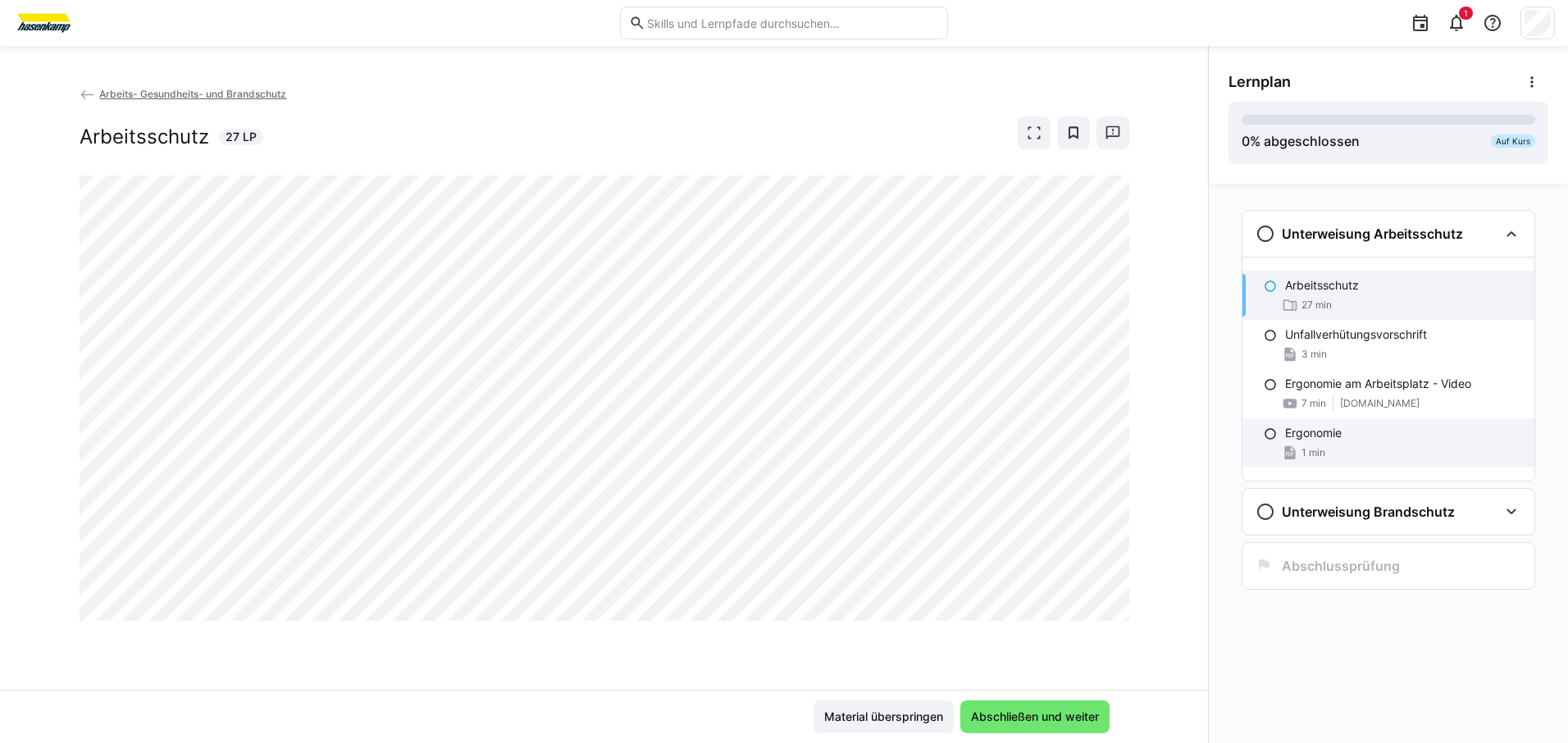 click on "Ergonomie" 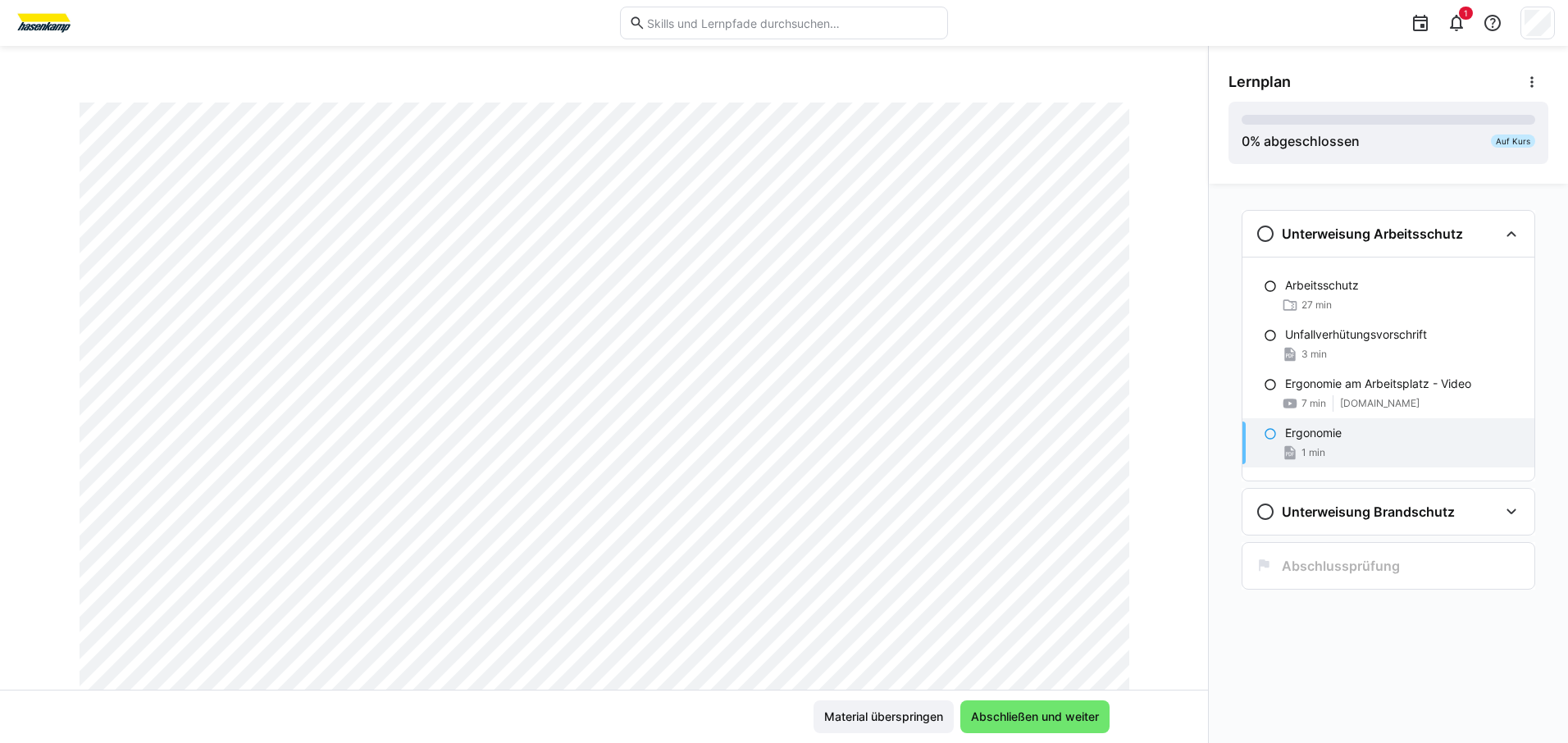 scroll, scrollTop: 109, scrollLeft: 0, axis: vertical 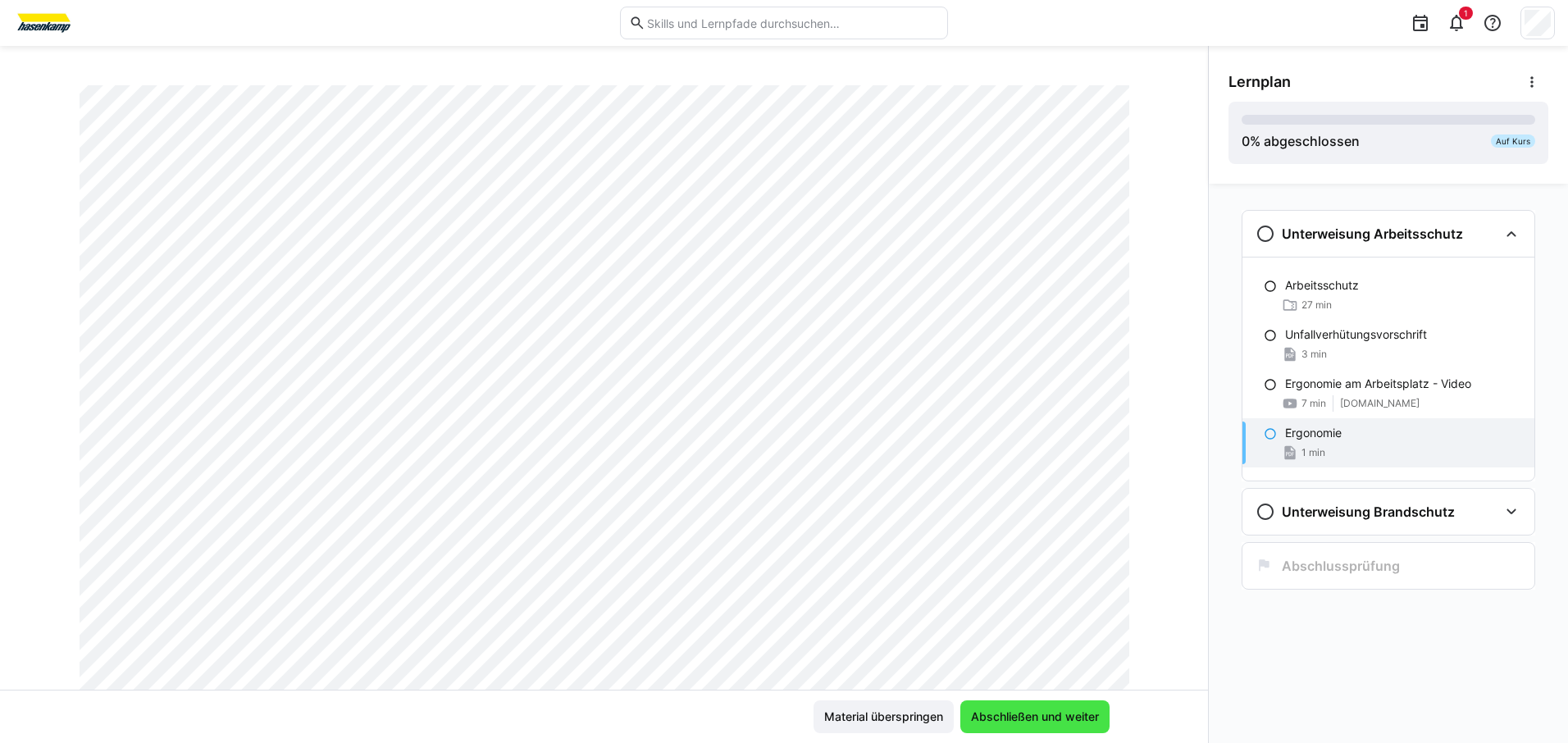 click on "Abschließen und weiter" 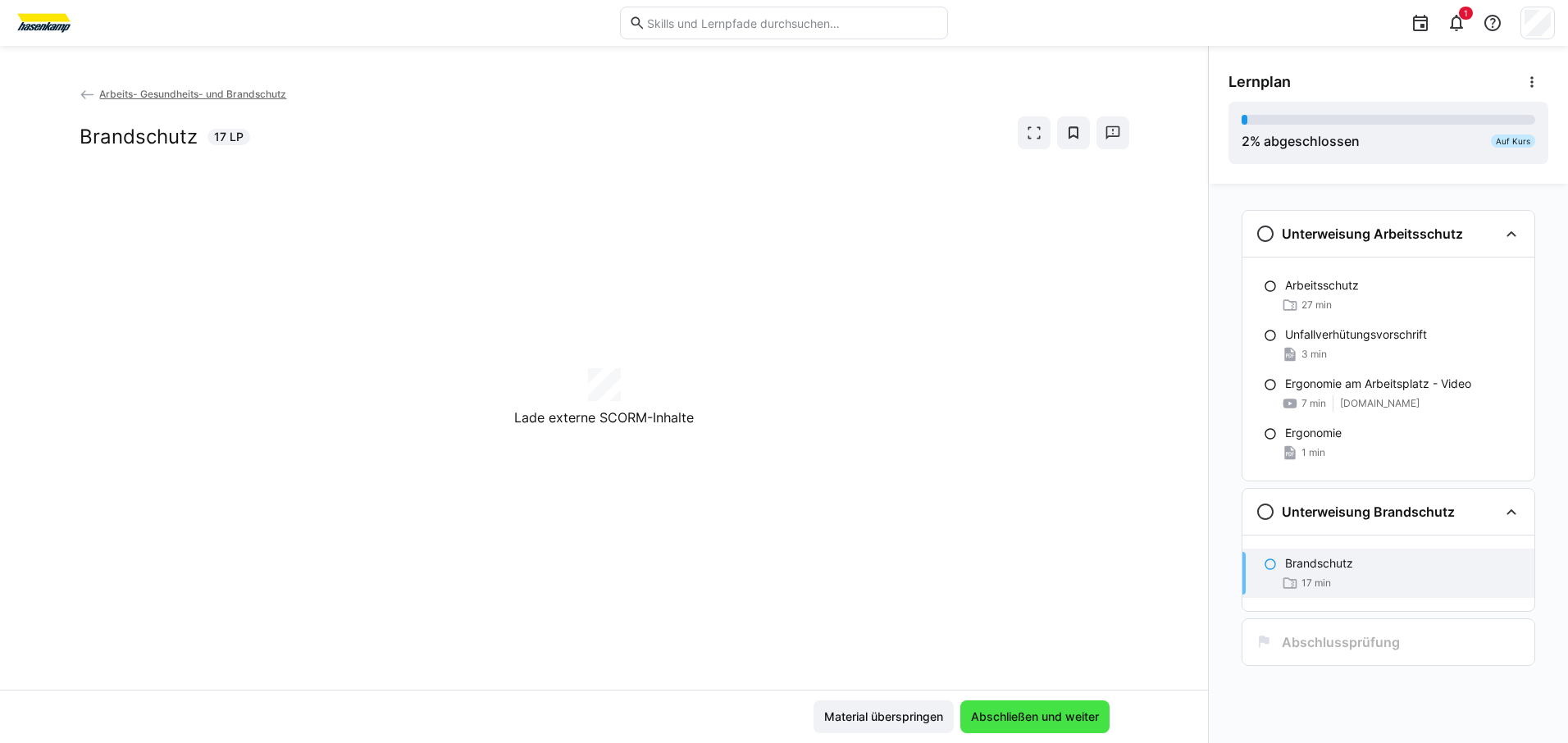 scroll, scrollTop: 0, scrollLeft: 0, axis: both 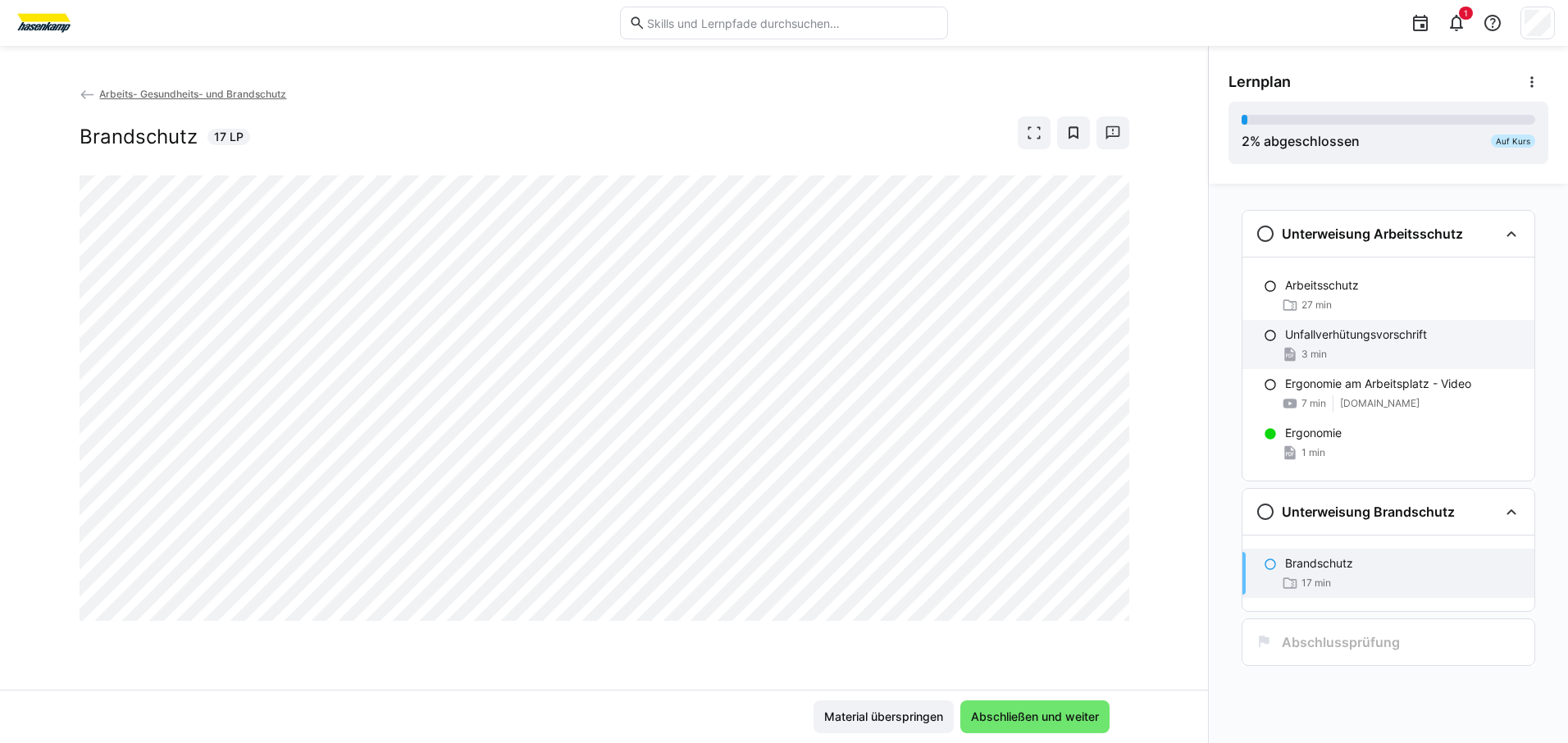 click on "Unfallverhütungsvorschrift" 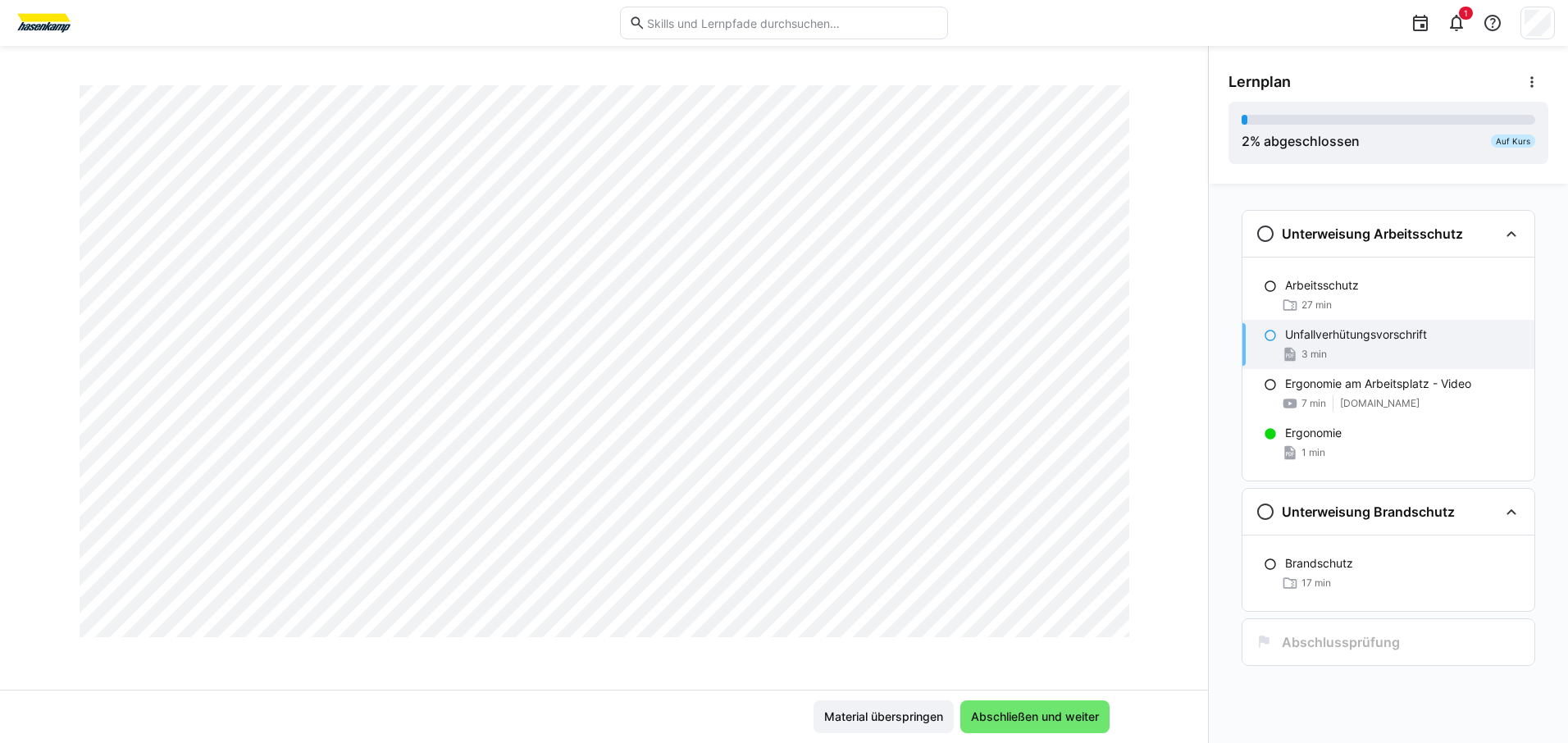 scroll, scrollTop: 14106, scrollLeft: 0, axis: vertical 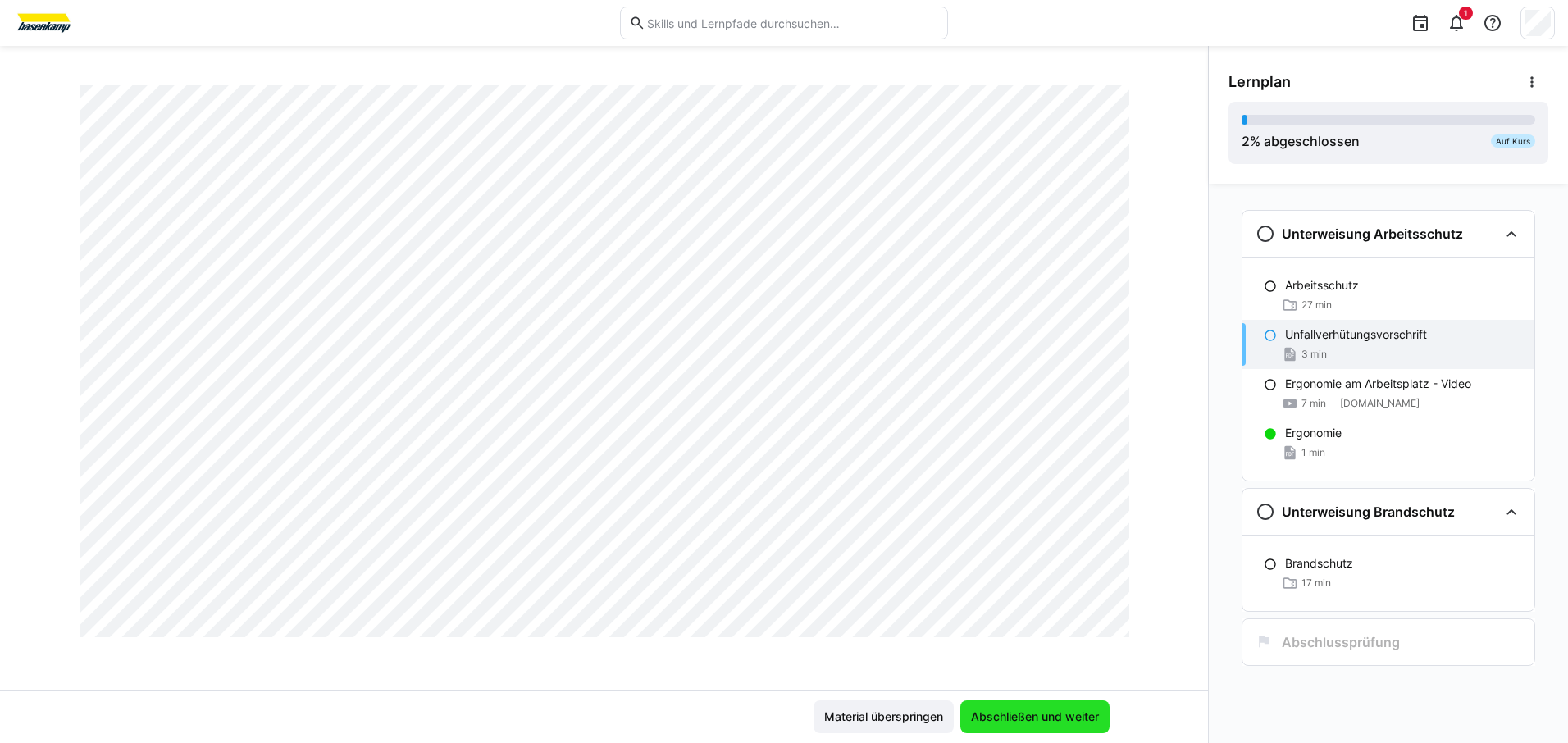 click on "Abschließen und weiter" 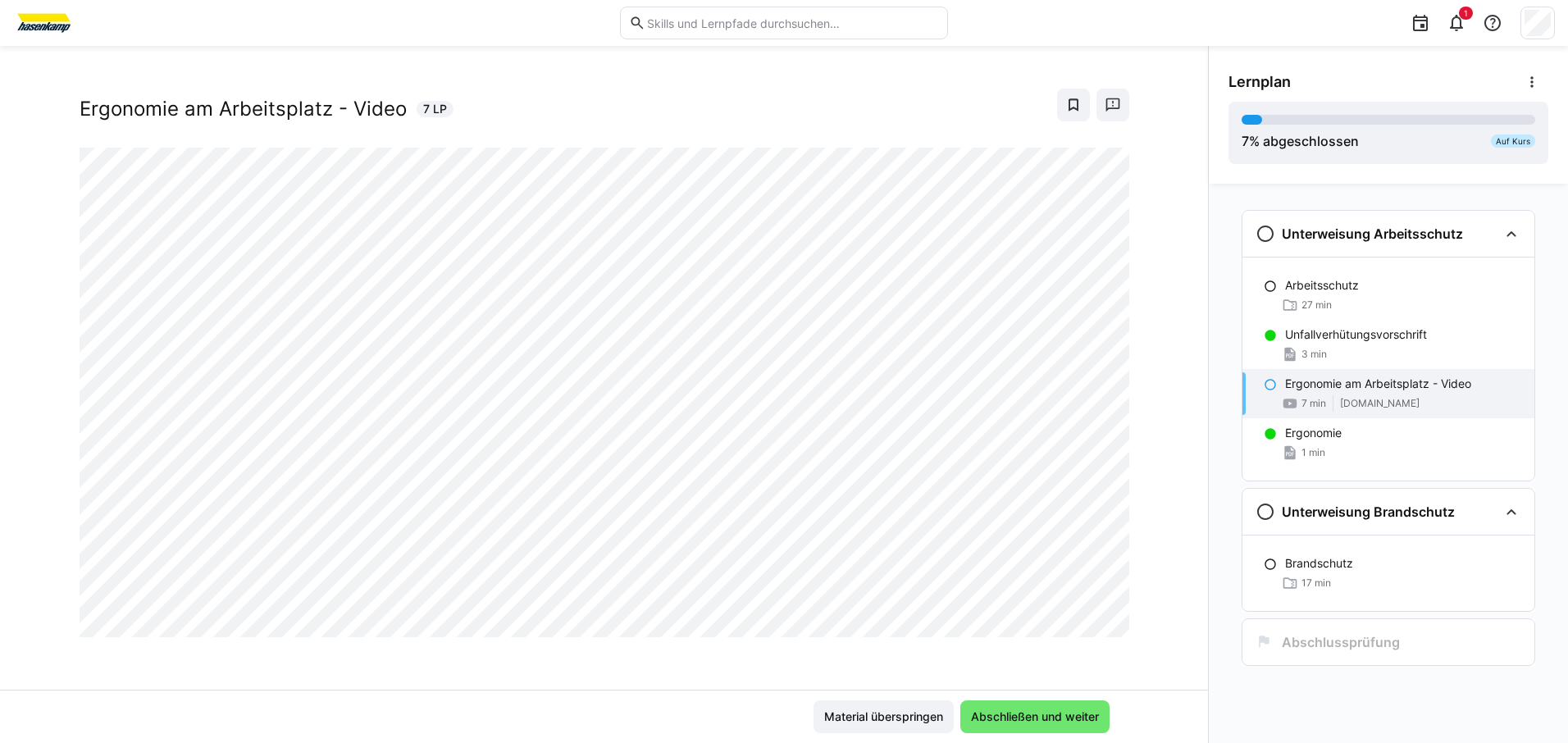 click on "Ergonomie am Arbeitsplatz - Video" 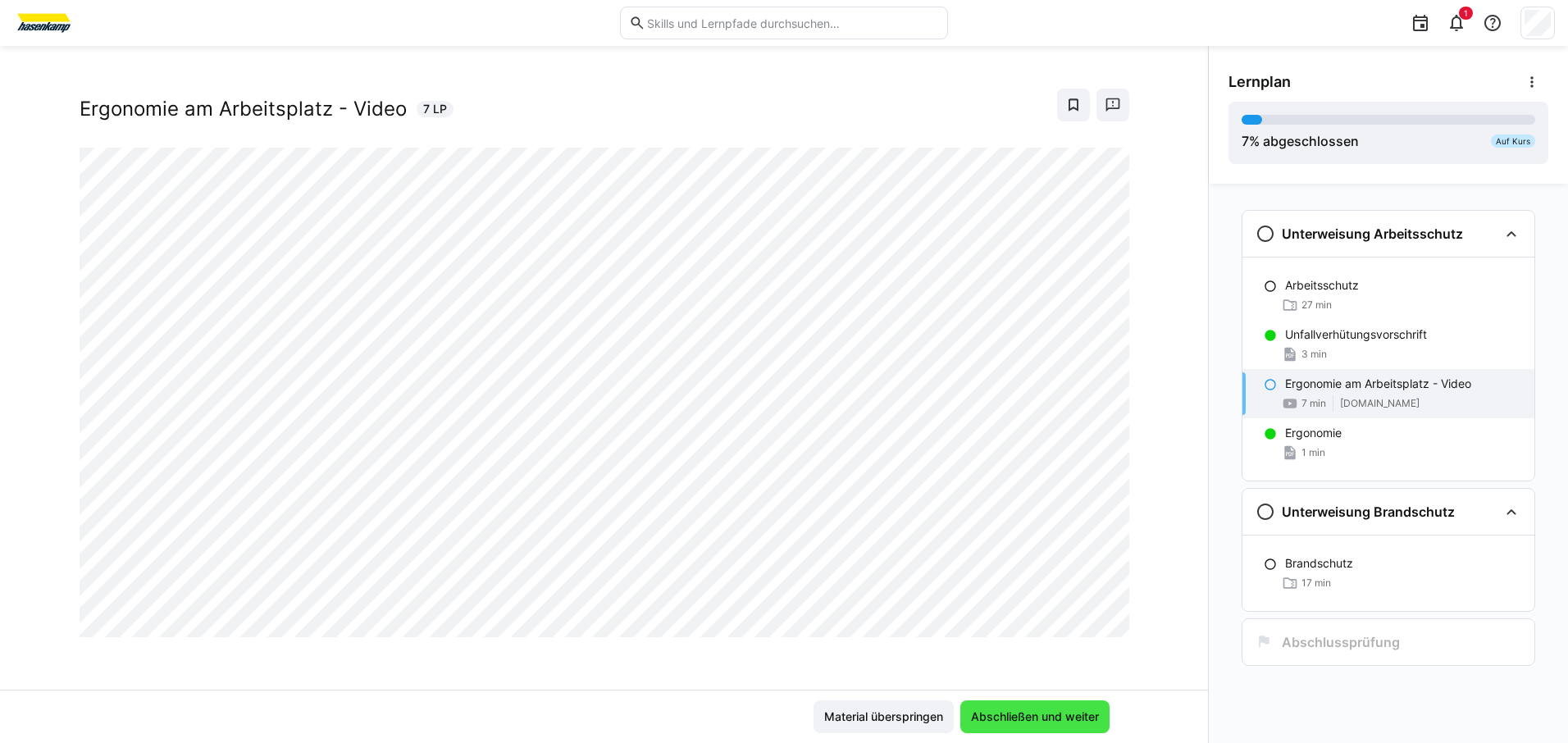 click on "Abschließen und weiter" 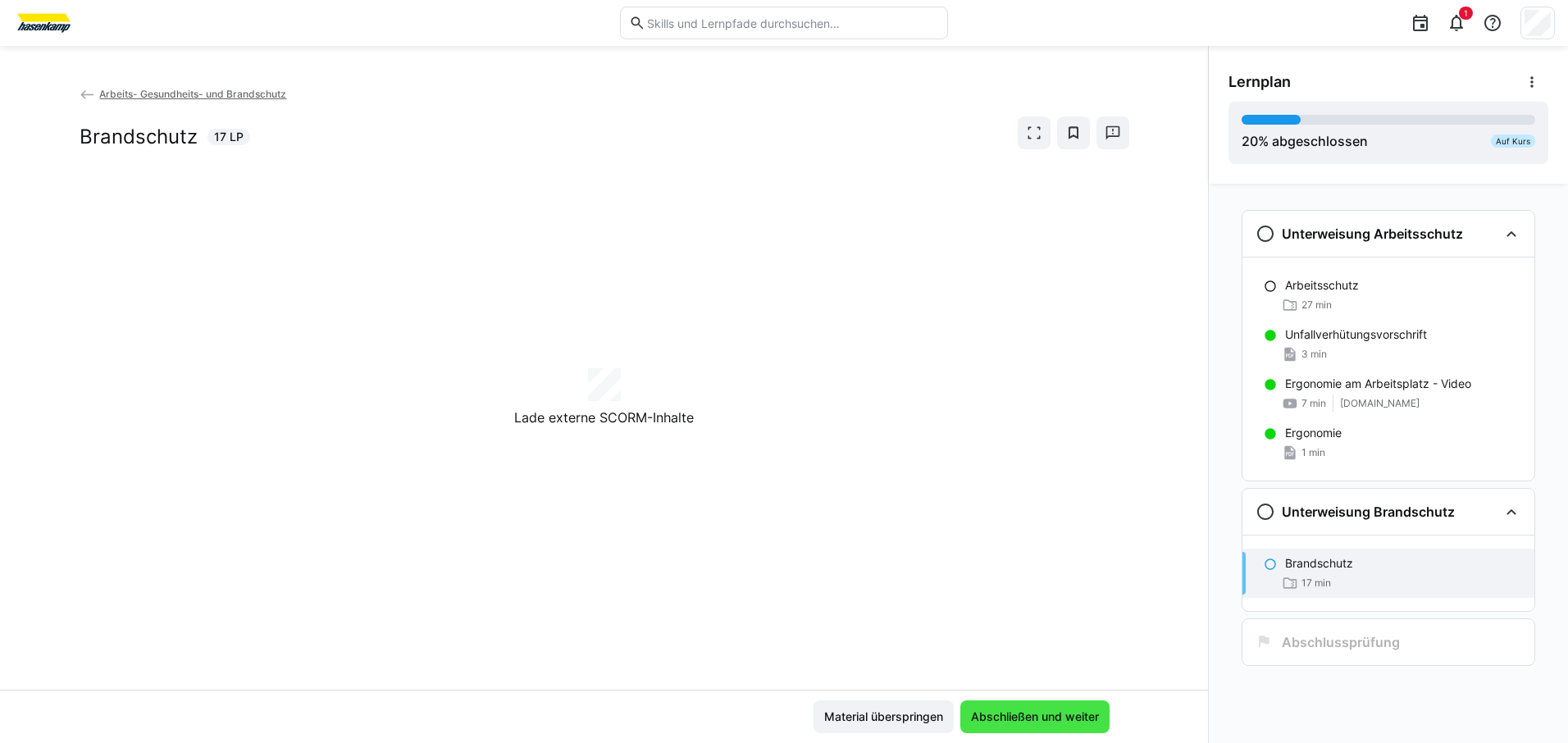 scroll, scrollTop: 0, scrollLeft: 0, axis: both 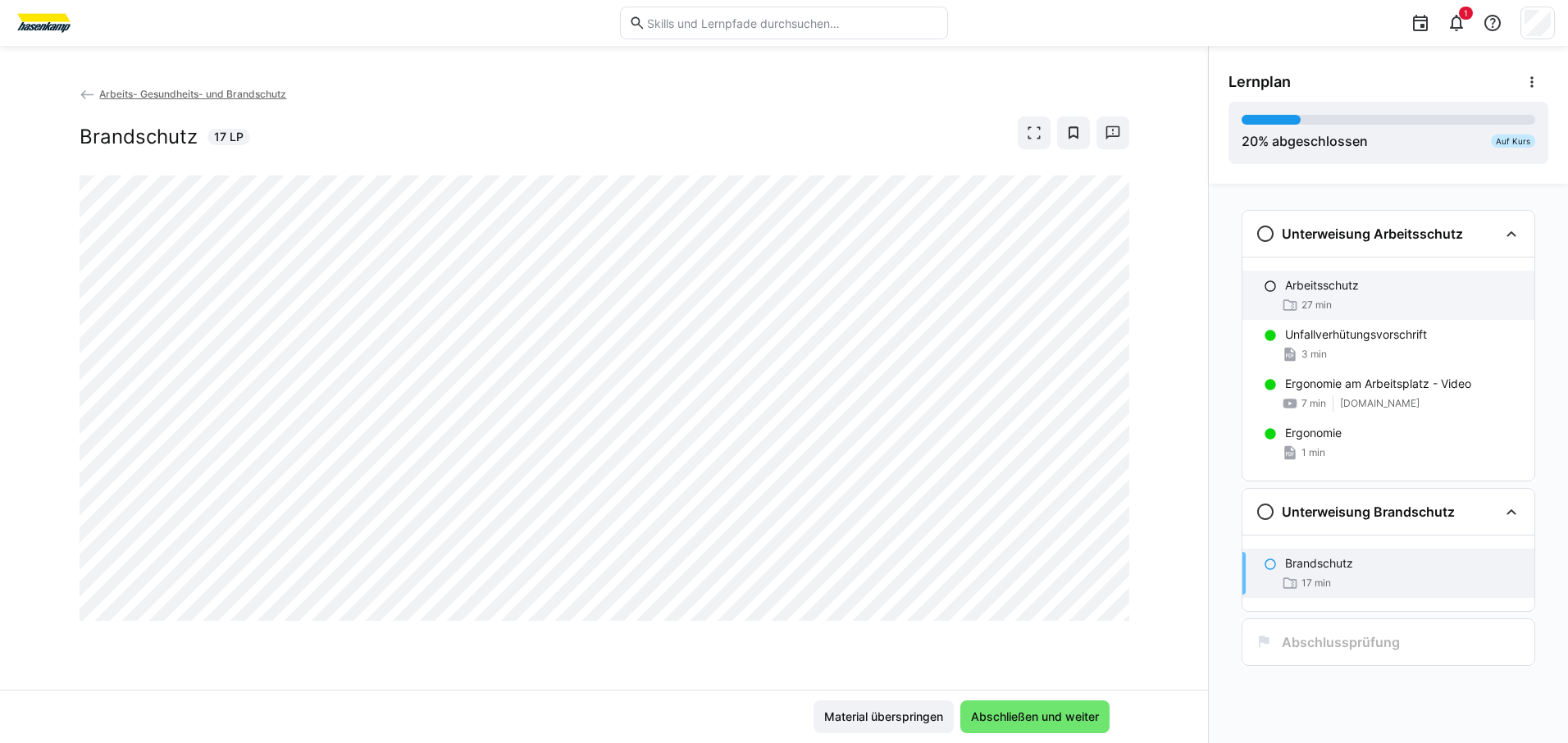 click on "Arbeitsschutz" 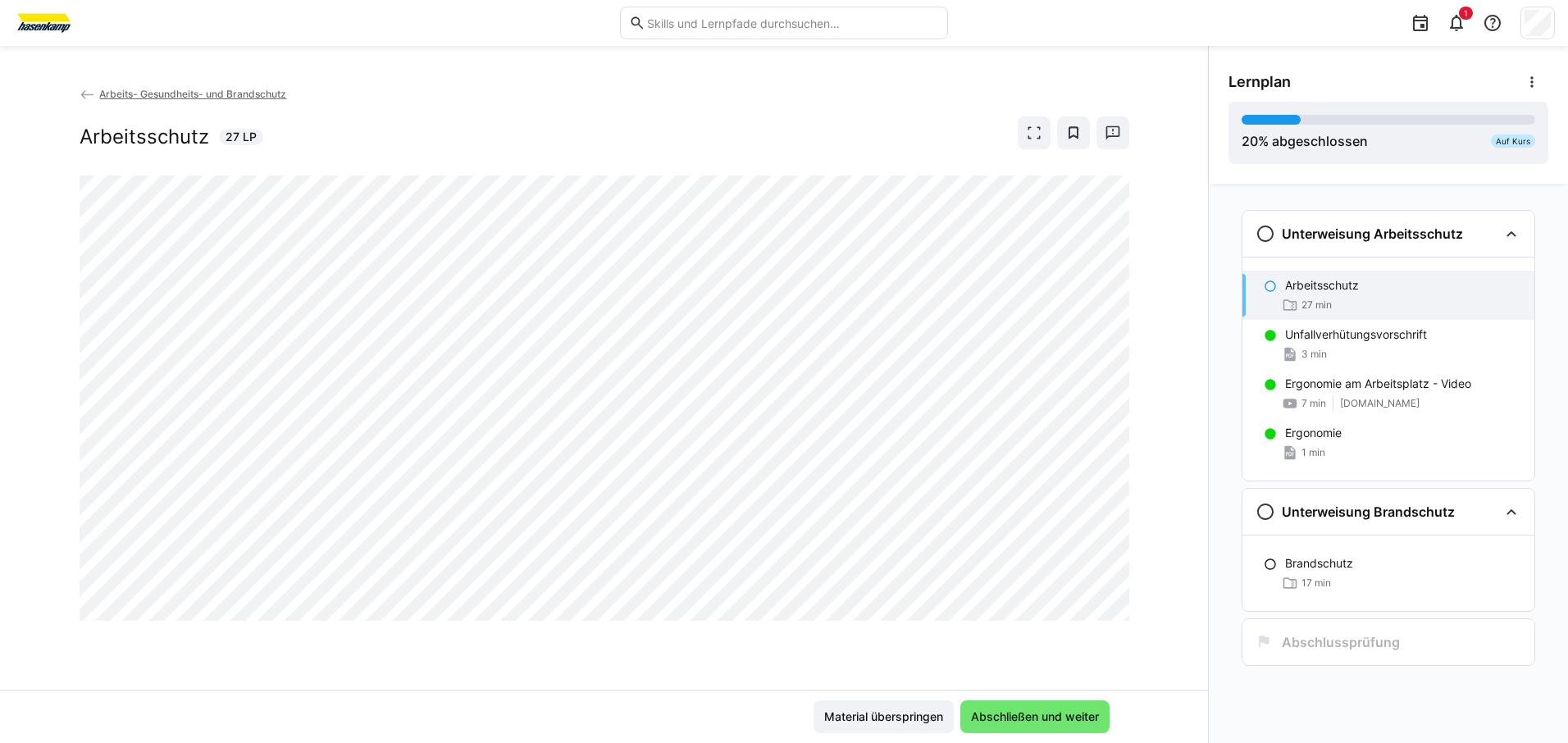 click on "Arbeits- Gesundheits- und Brandschutz" 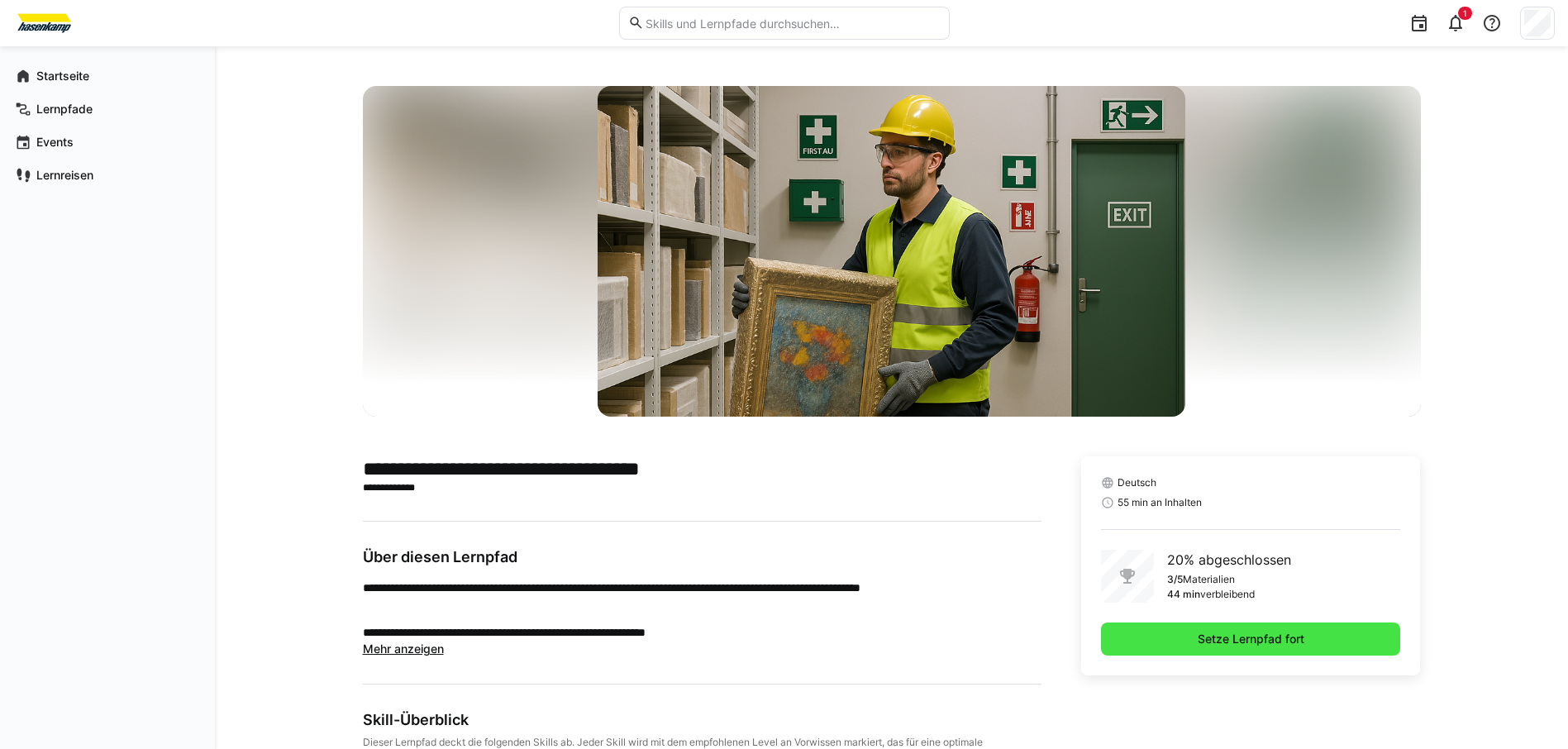 click on "Setze Lernpfad fort" 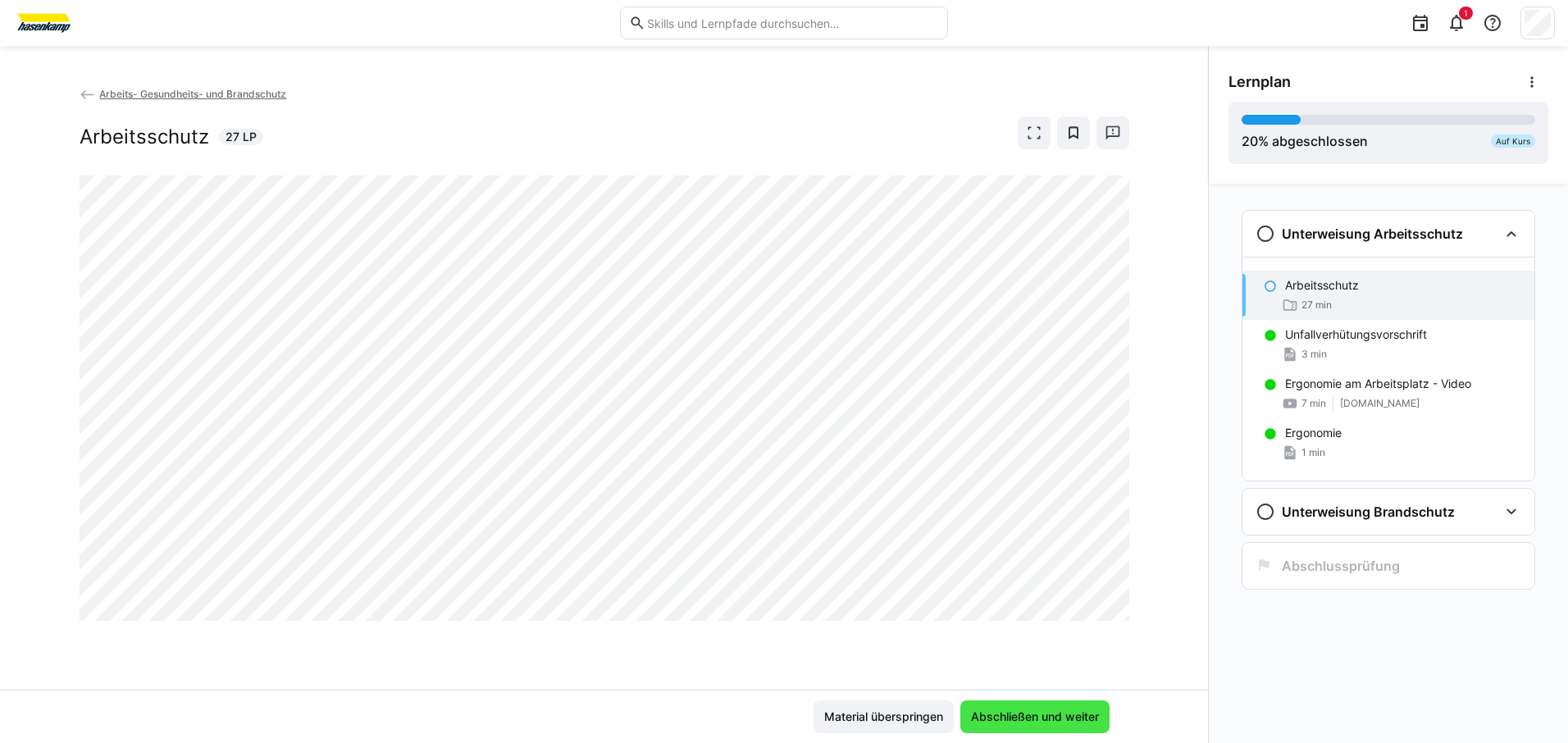 click on "Abschließen und weiter" 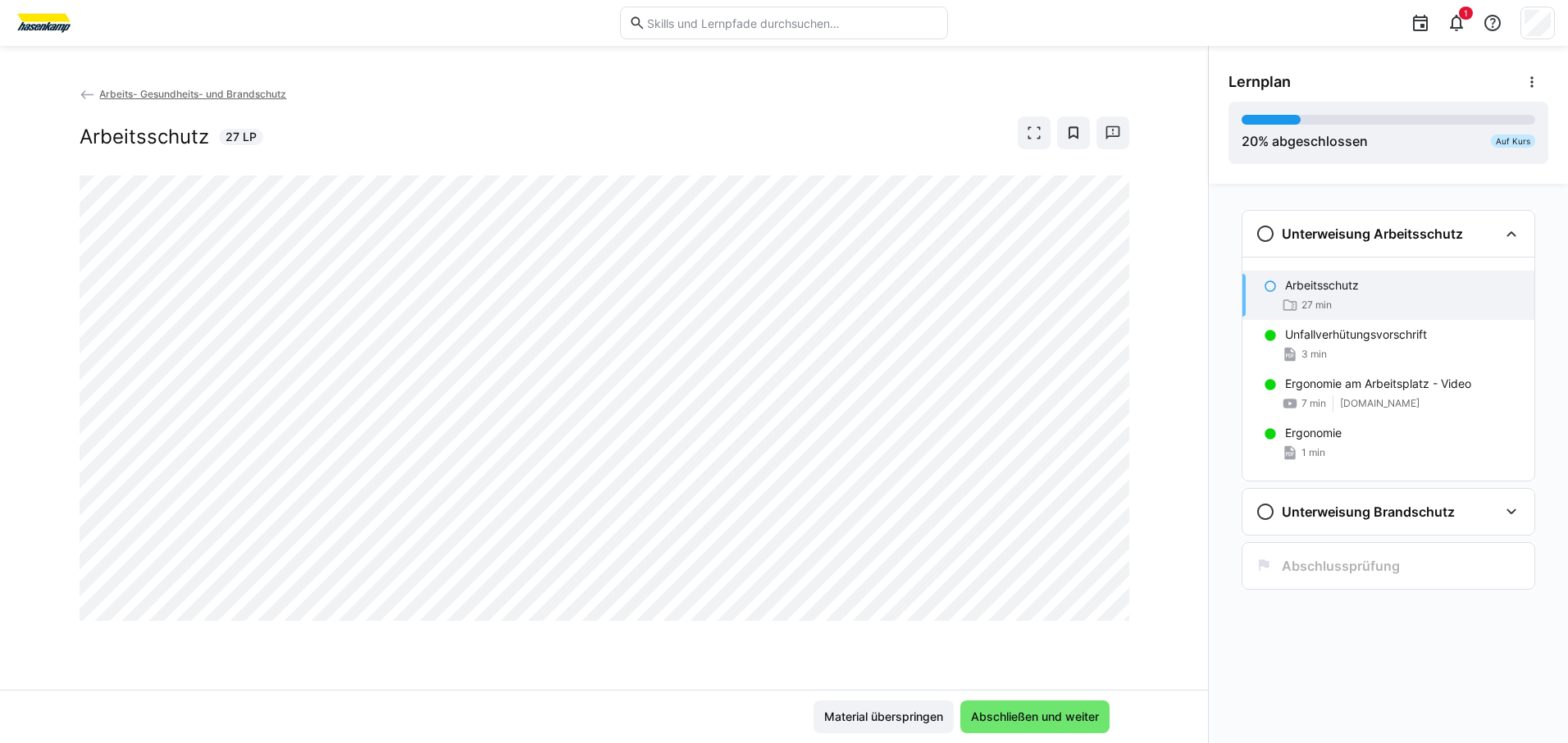 click on "Arbeitsschutz" 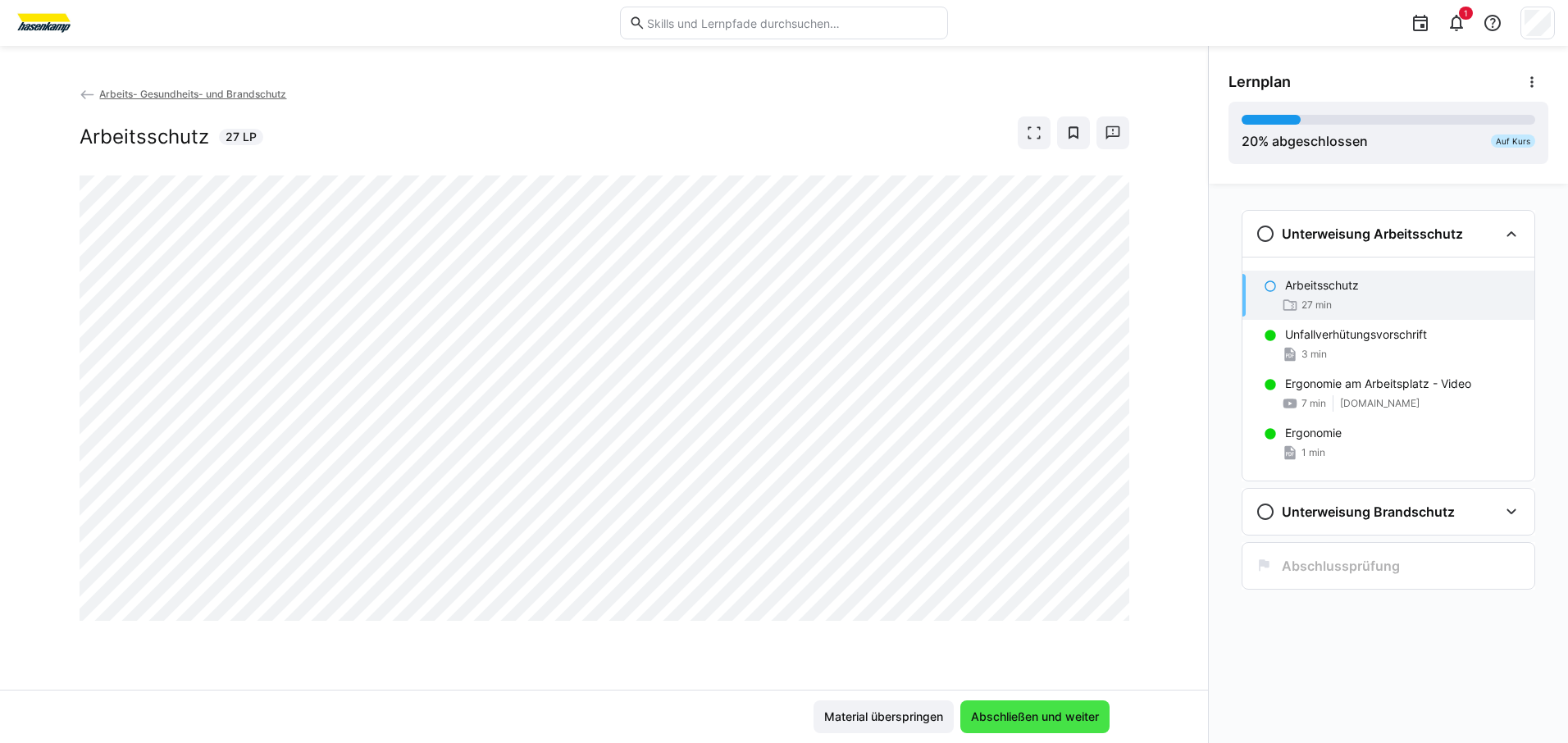 click on "Abschließen und weiter" 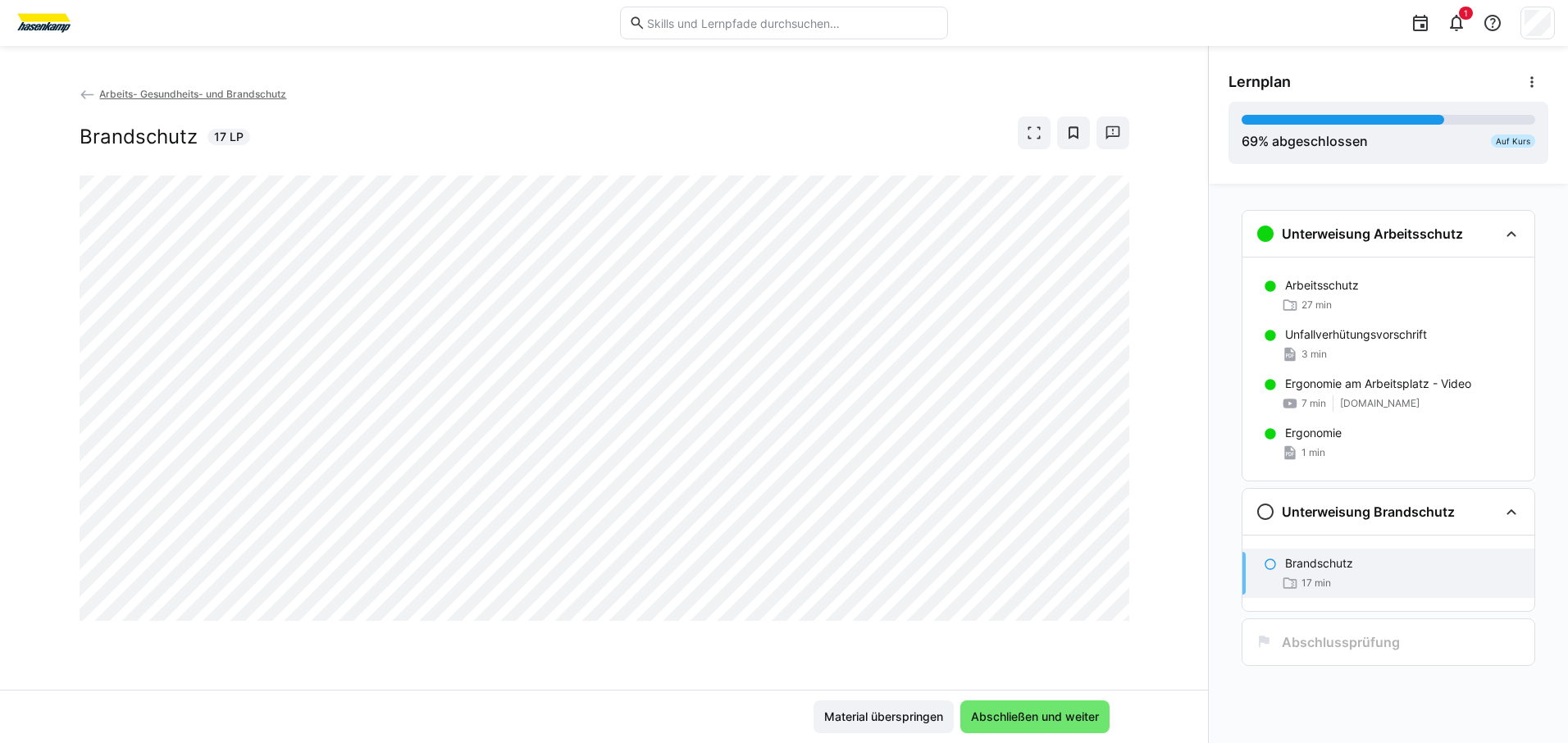click on "Brandschutz" 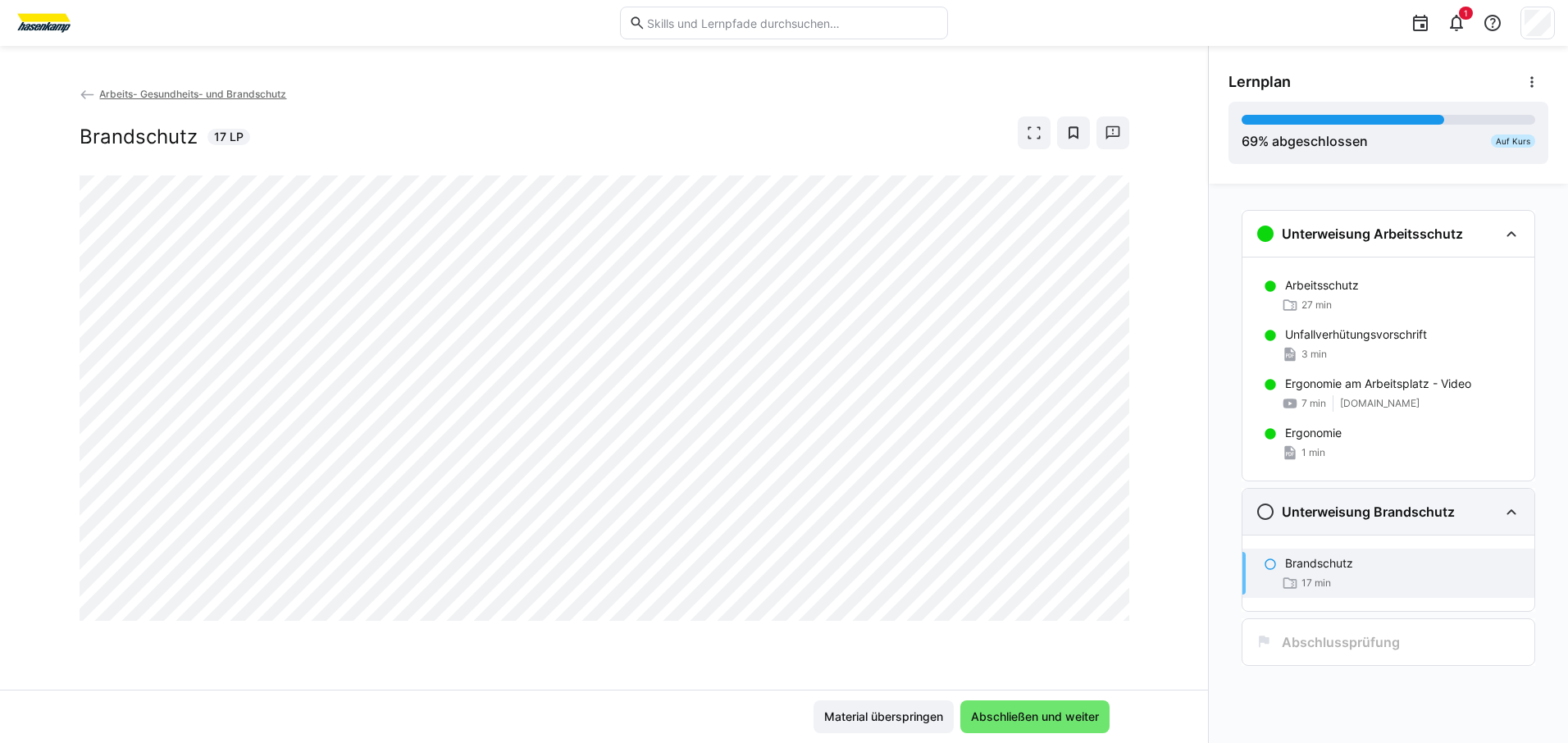 click on "Unterweisung Brandschutz" 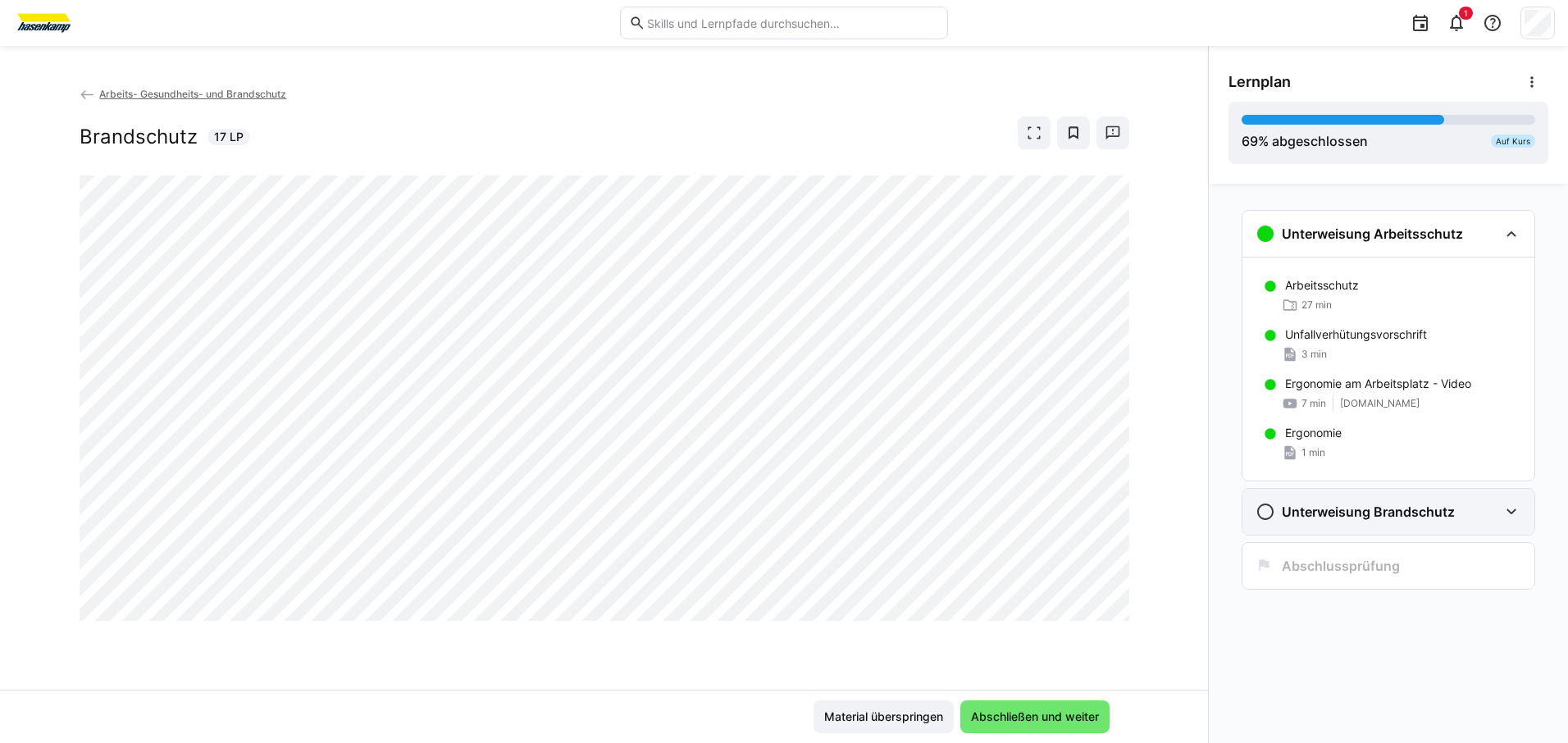 click on "Unterweisung Brandschutz" 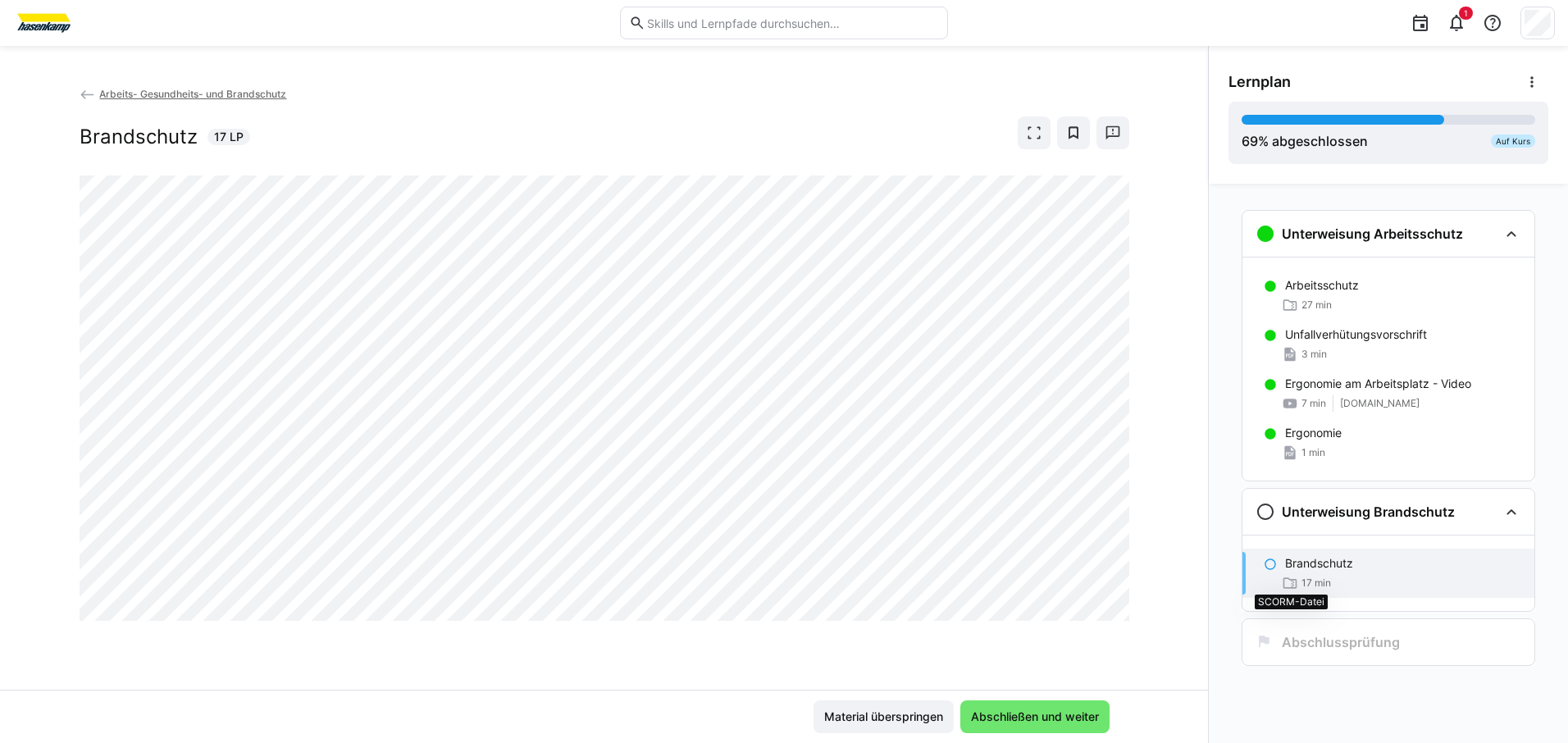 click 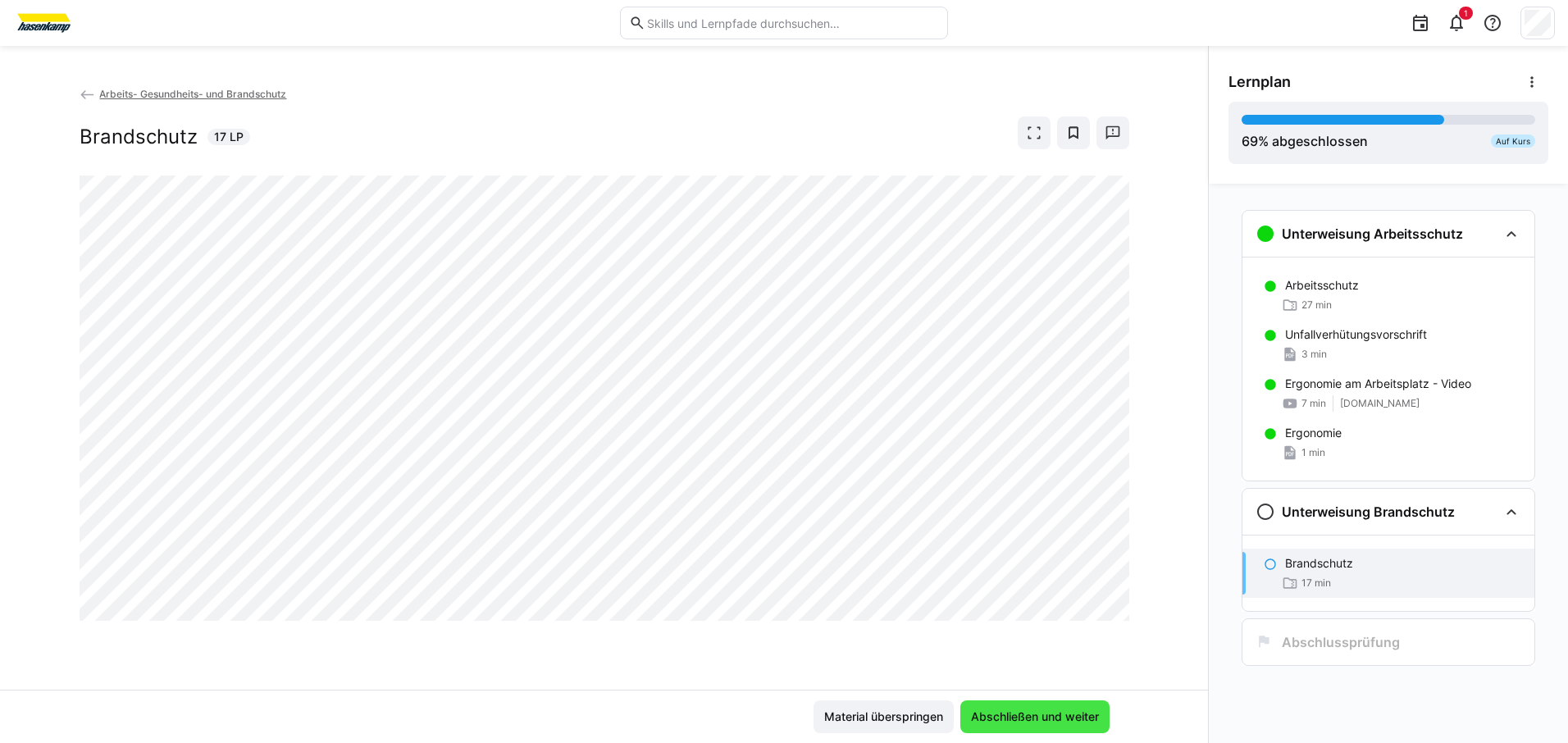 click on "Abschließen und weiter" 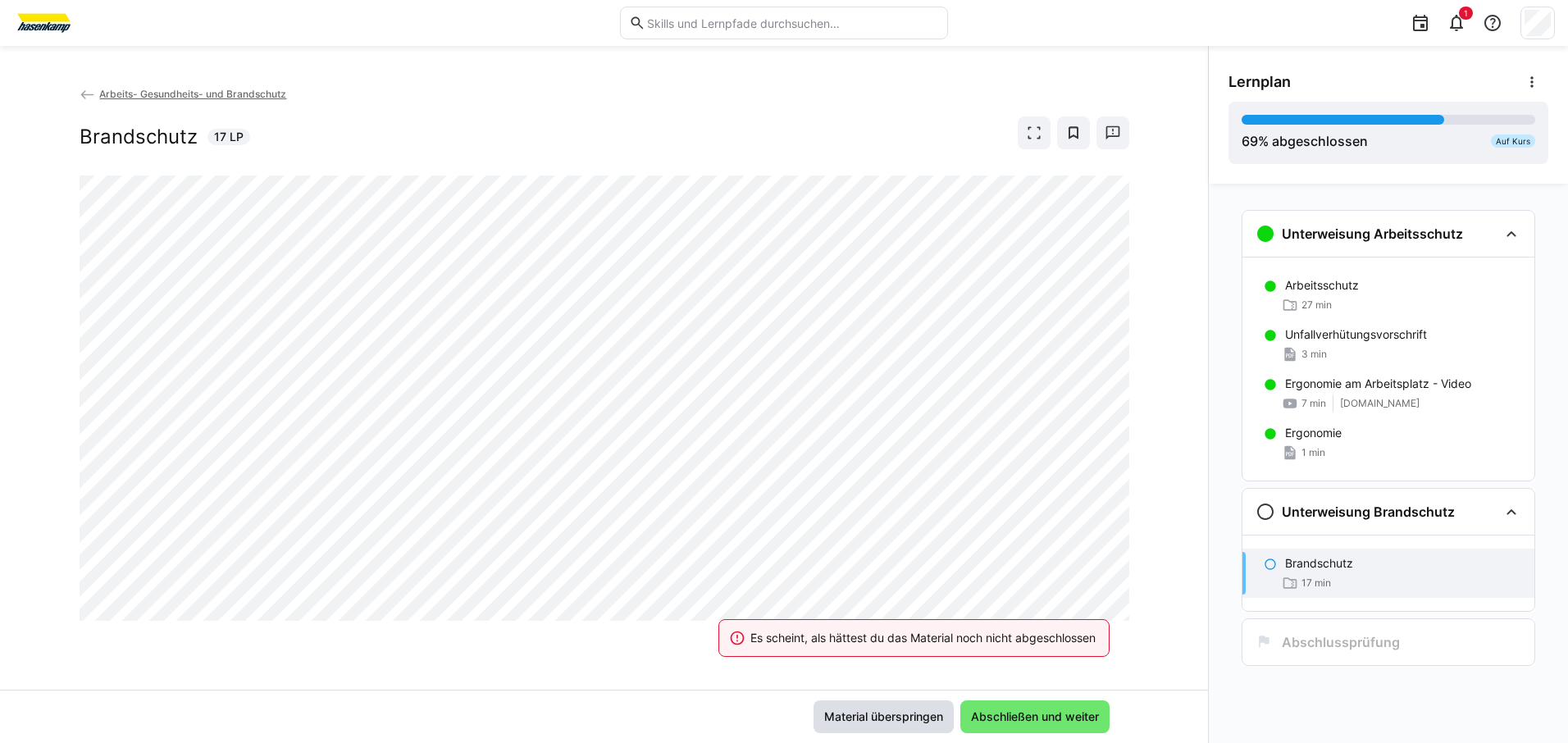 click on "Material überspringen" 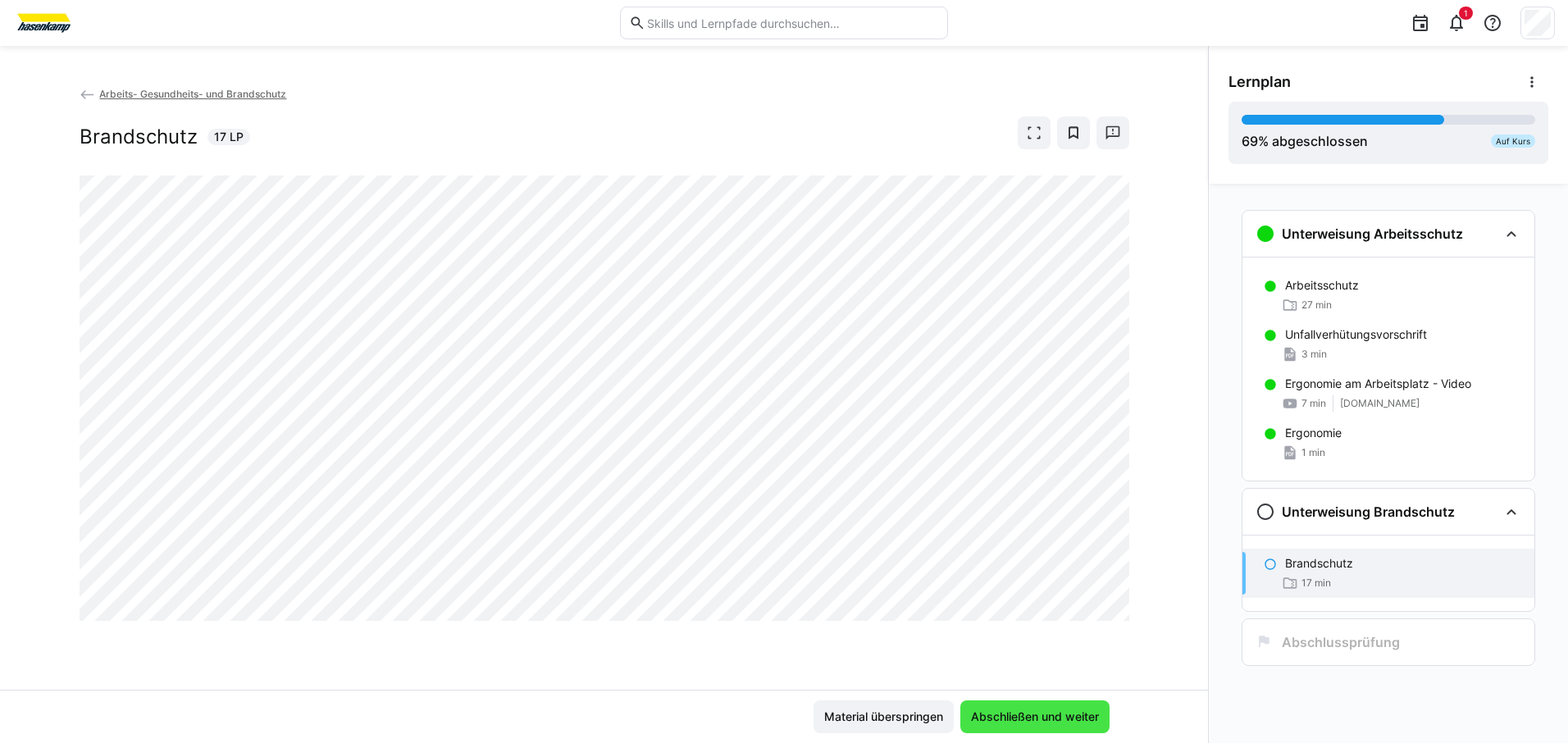 click on "Abschließen und weiter" 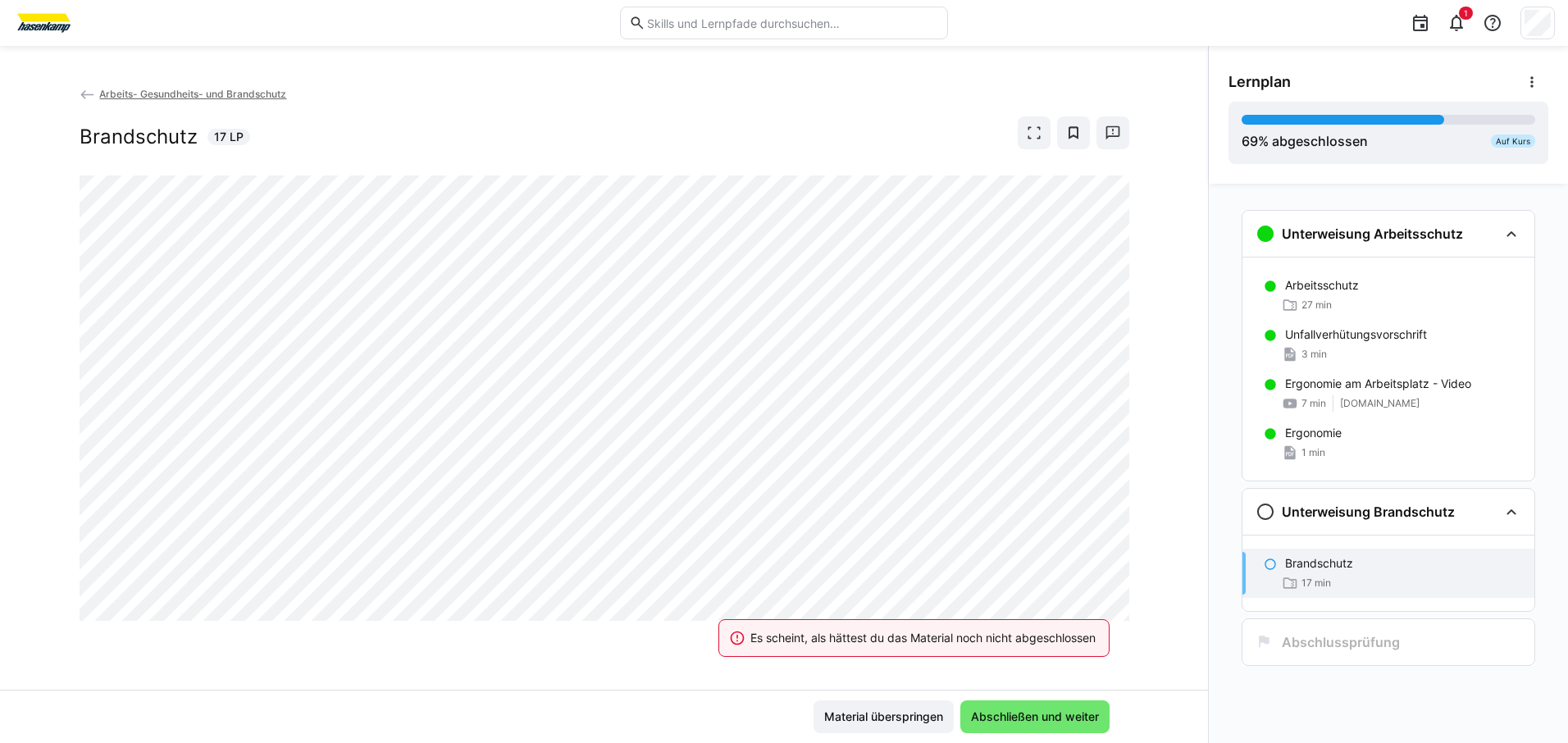 click on "Es scheint, als hättest du das Material noch nicht abgeschlossen" 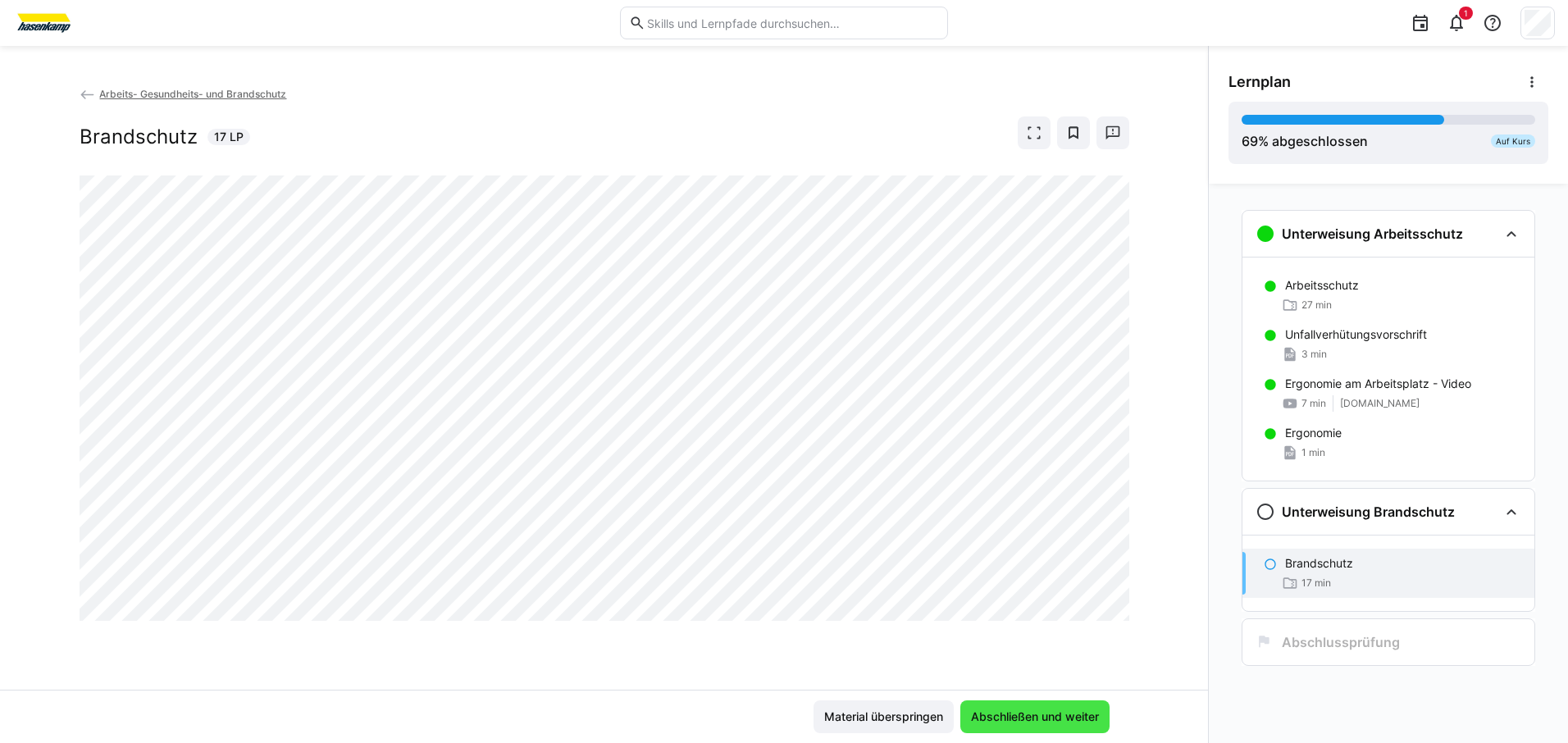 click on "Abschließen und weiter" 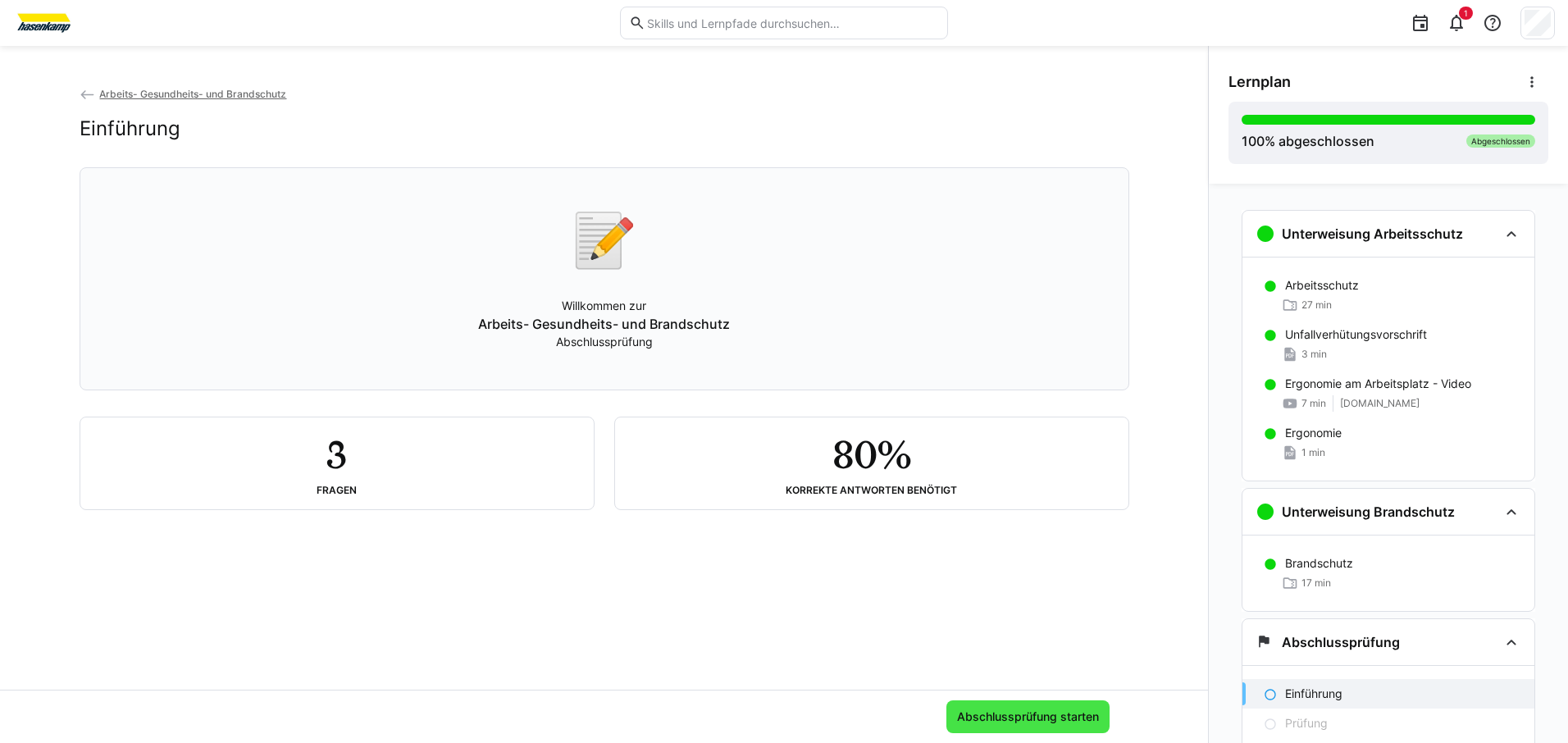 click on "Abschlussprüfung starten" 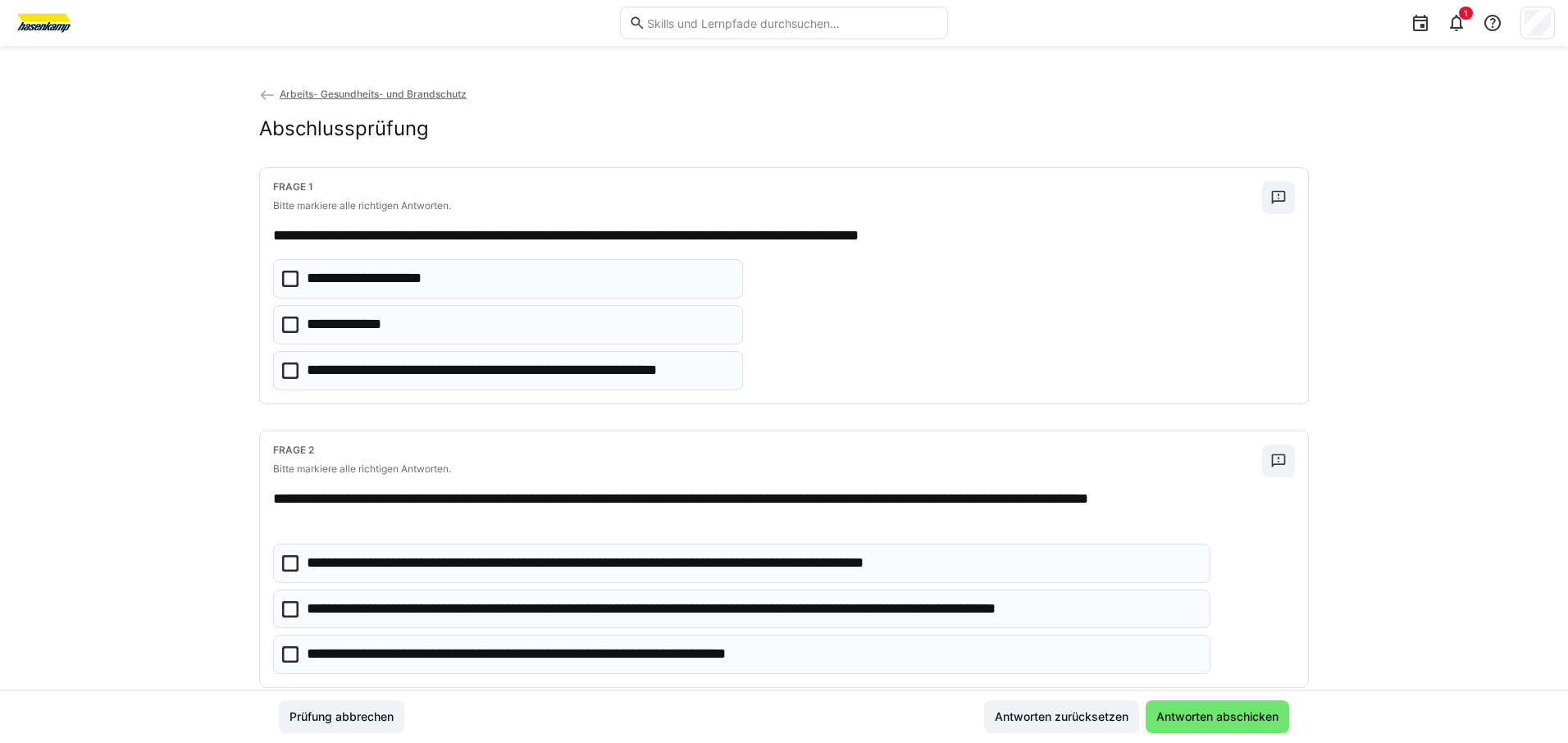 click 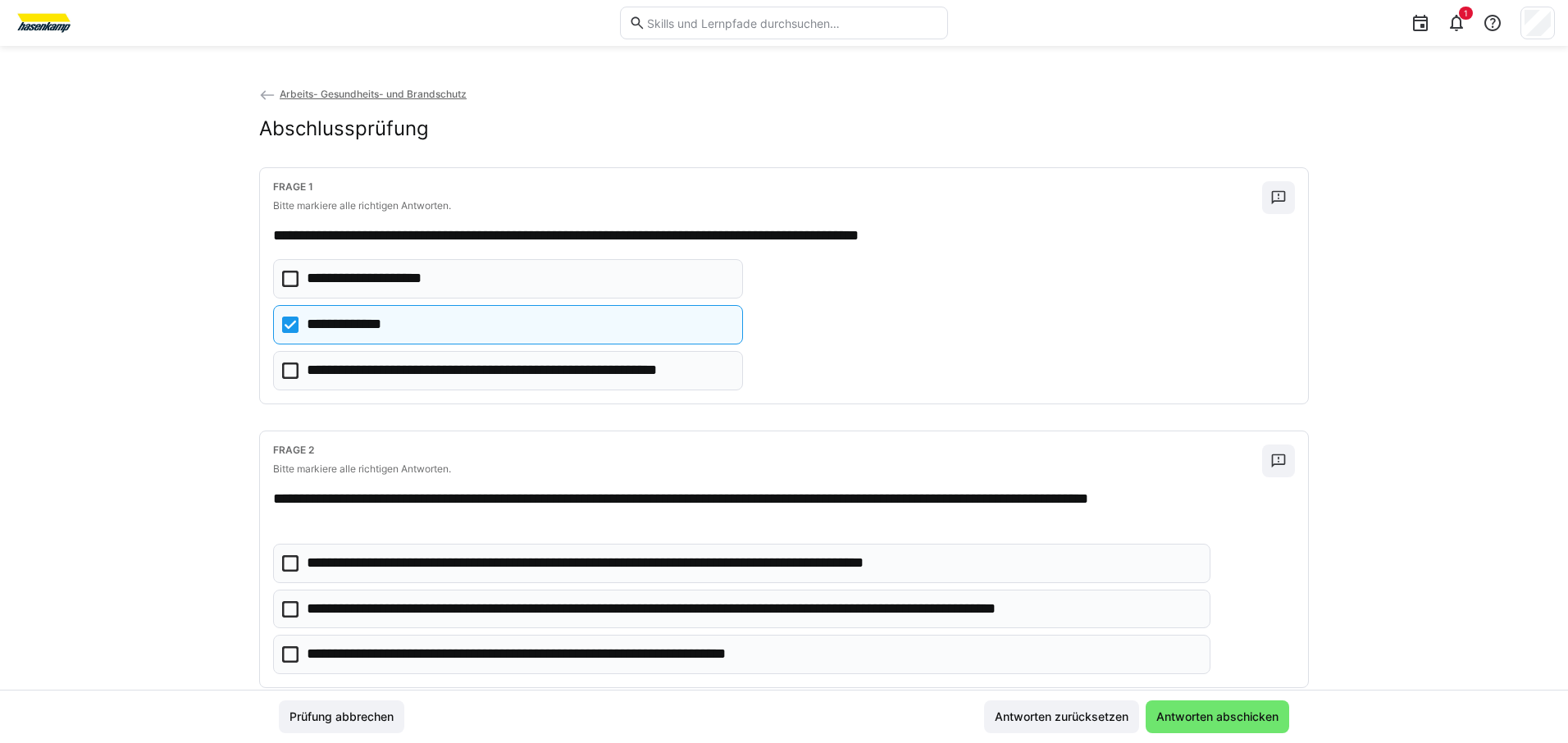 scroll, scrollTop: 109, scrollLeft: 0, axis: vertical 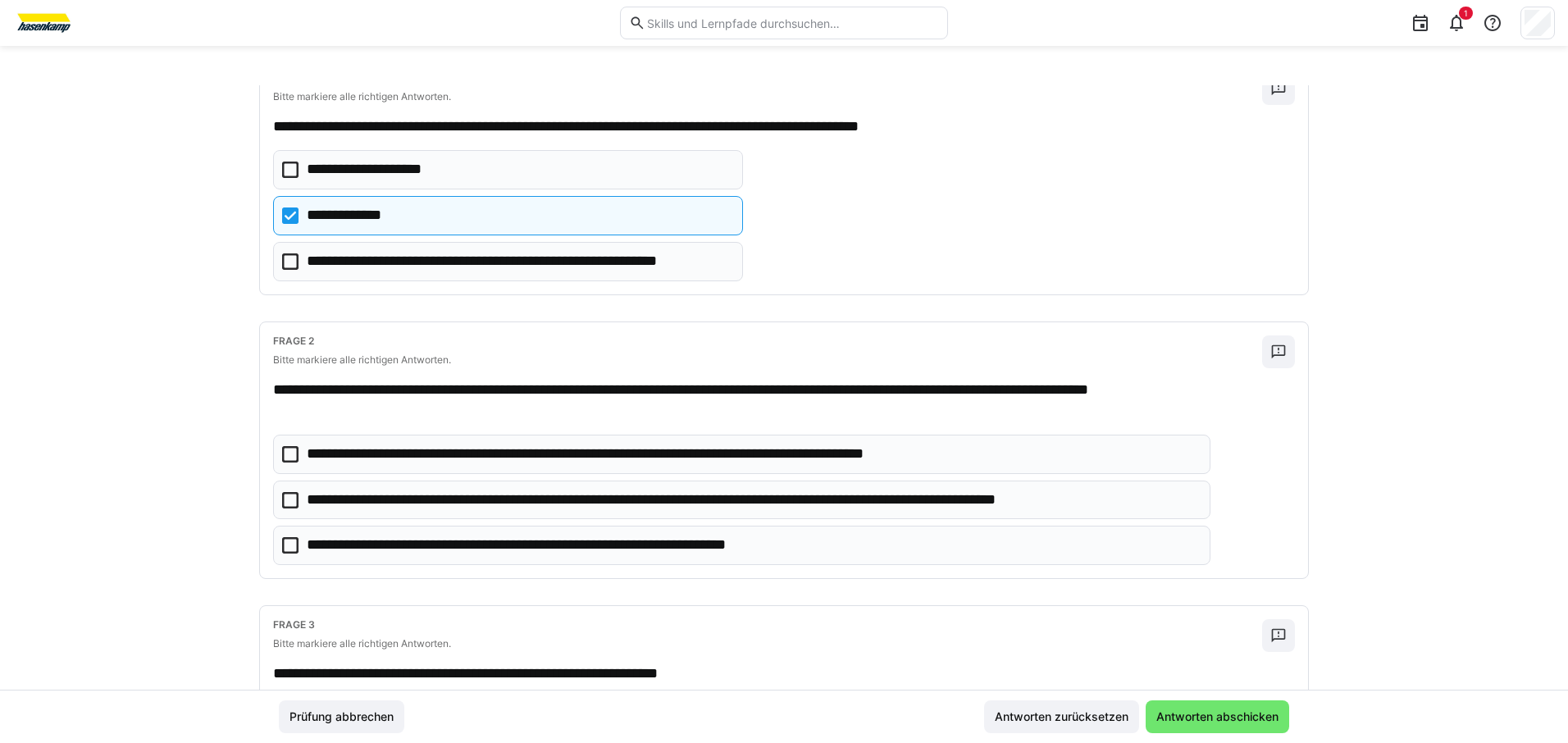 click 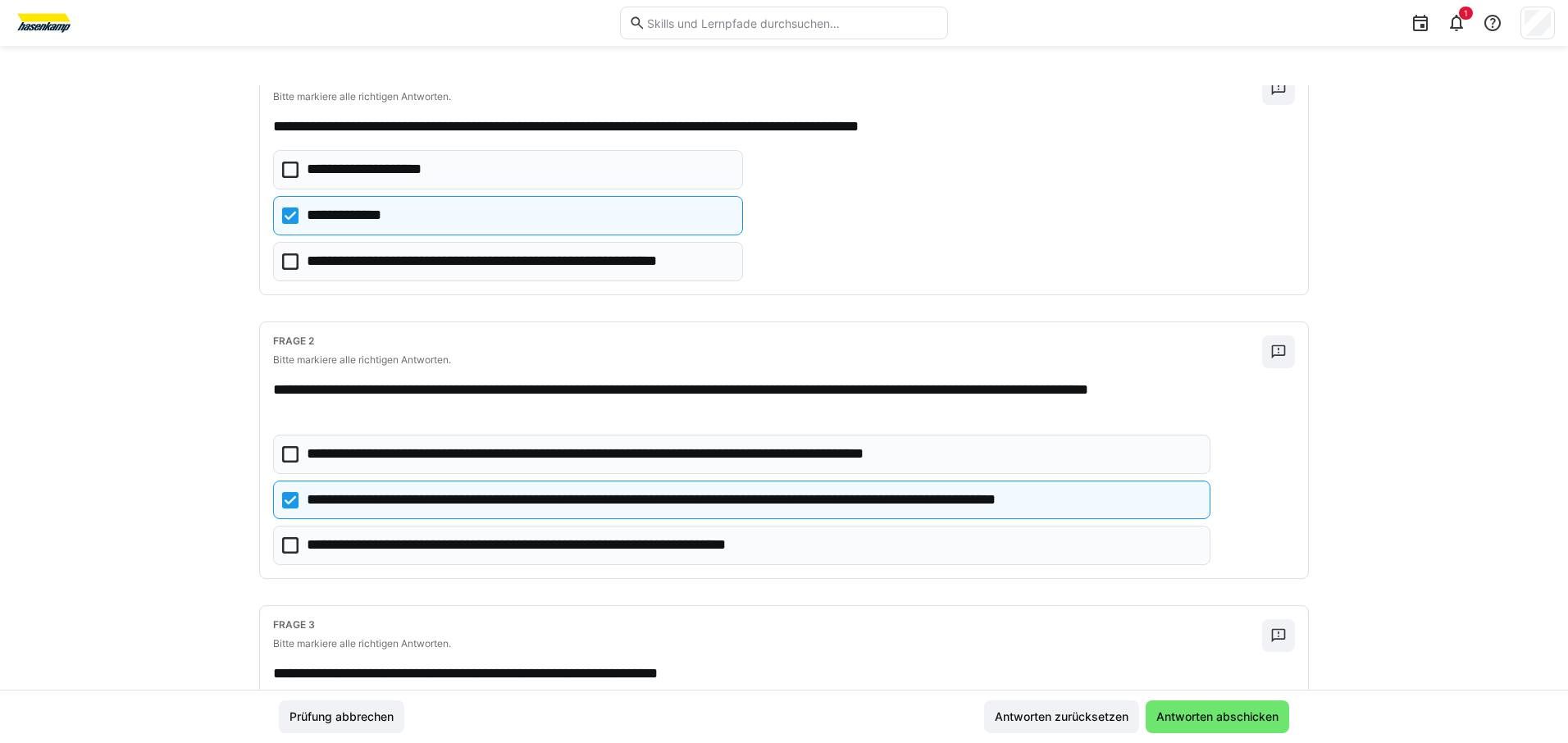 click 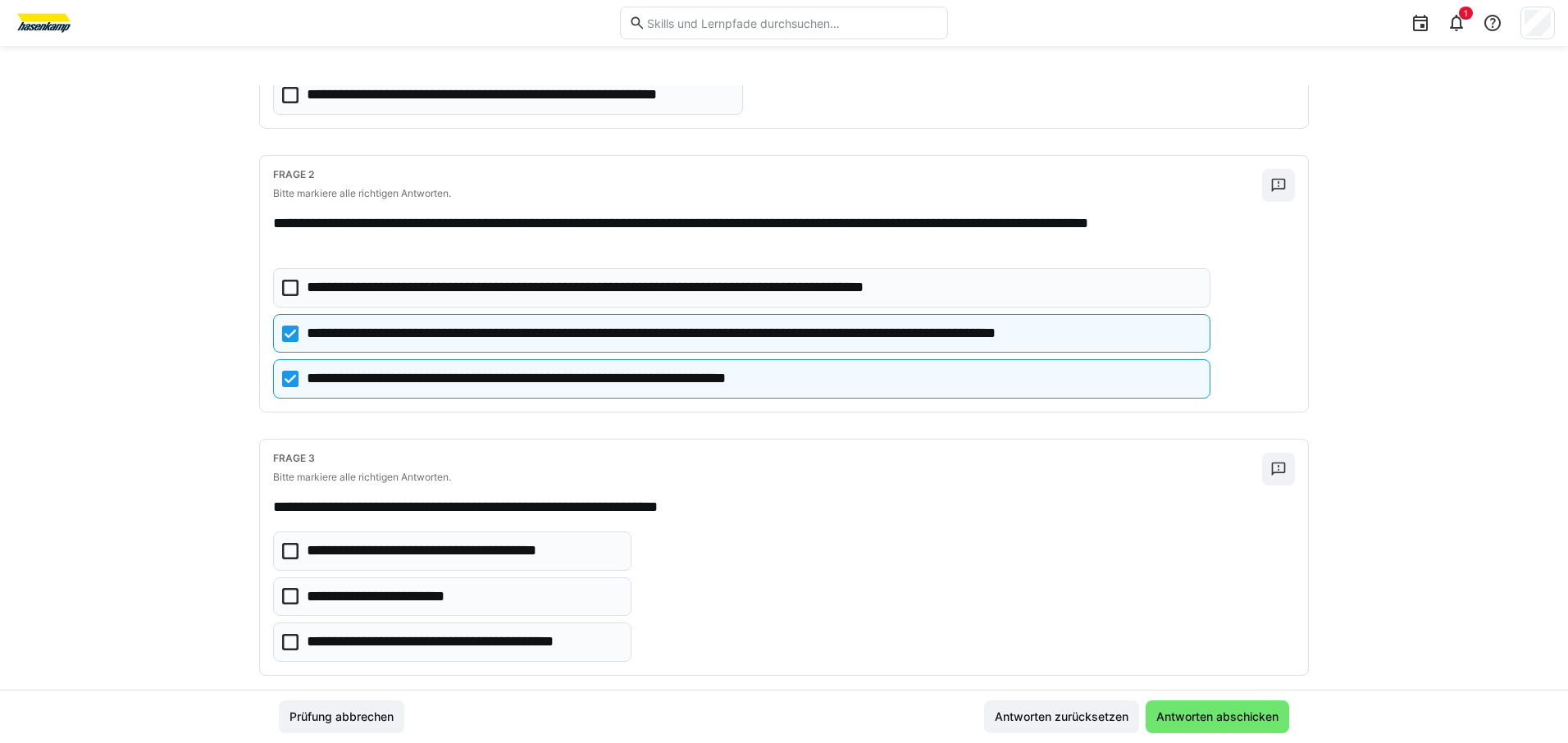 scroll, scrollTop: 301, scrollLeft: 0, axis: vertical 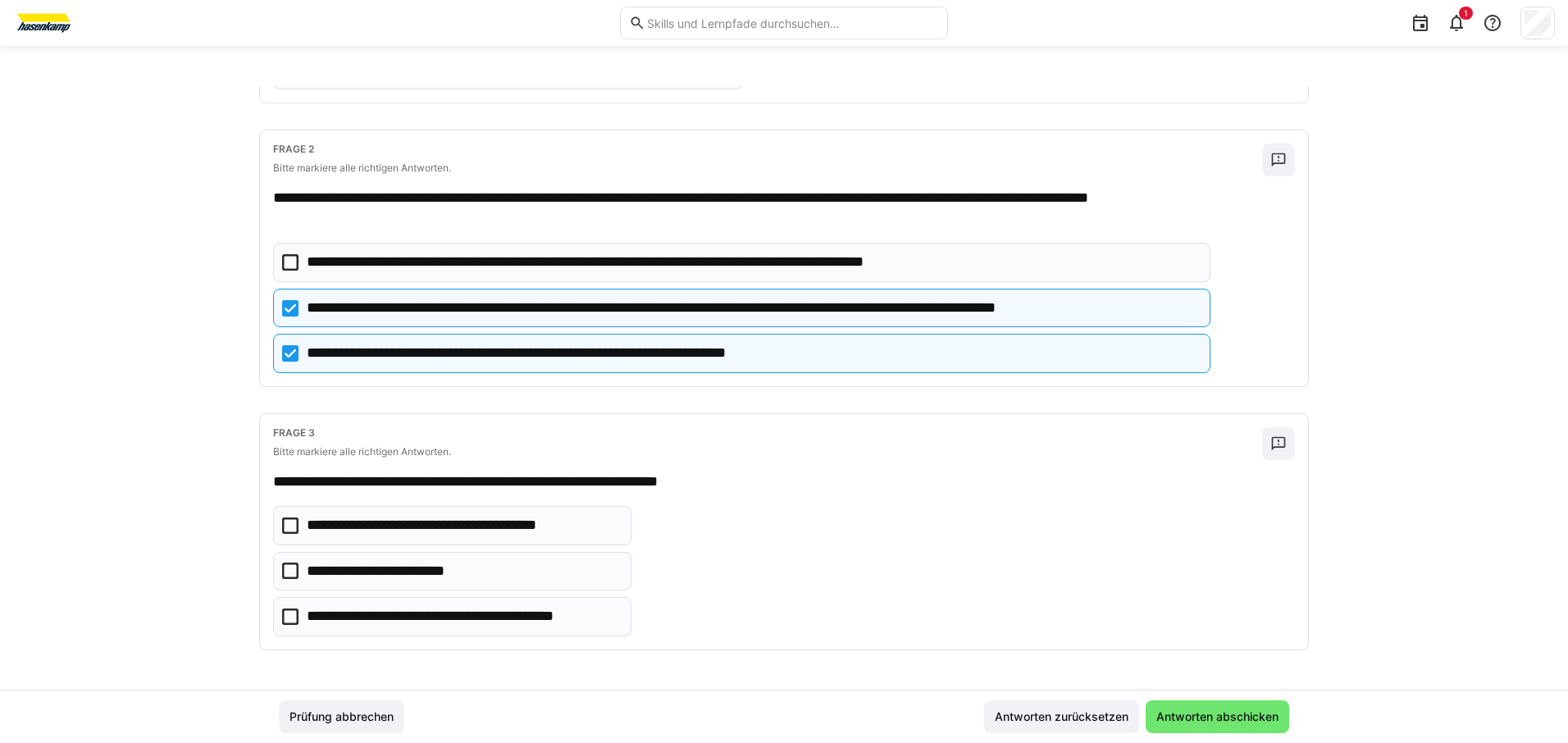 click 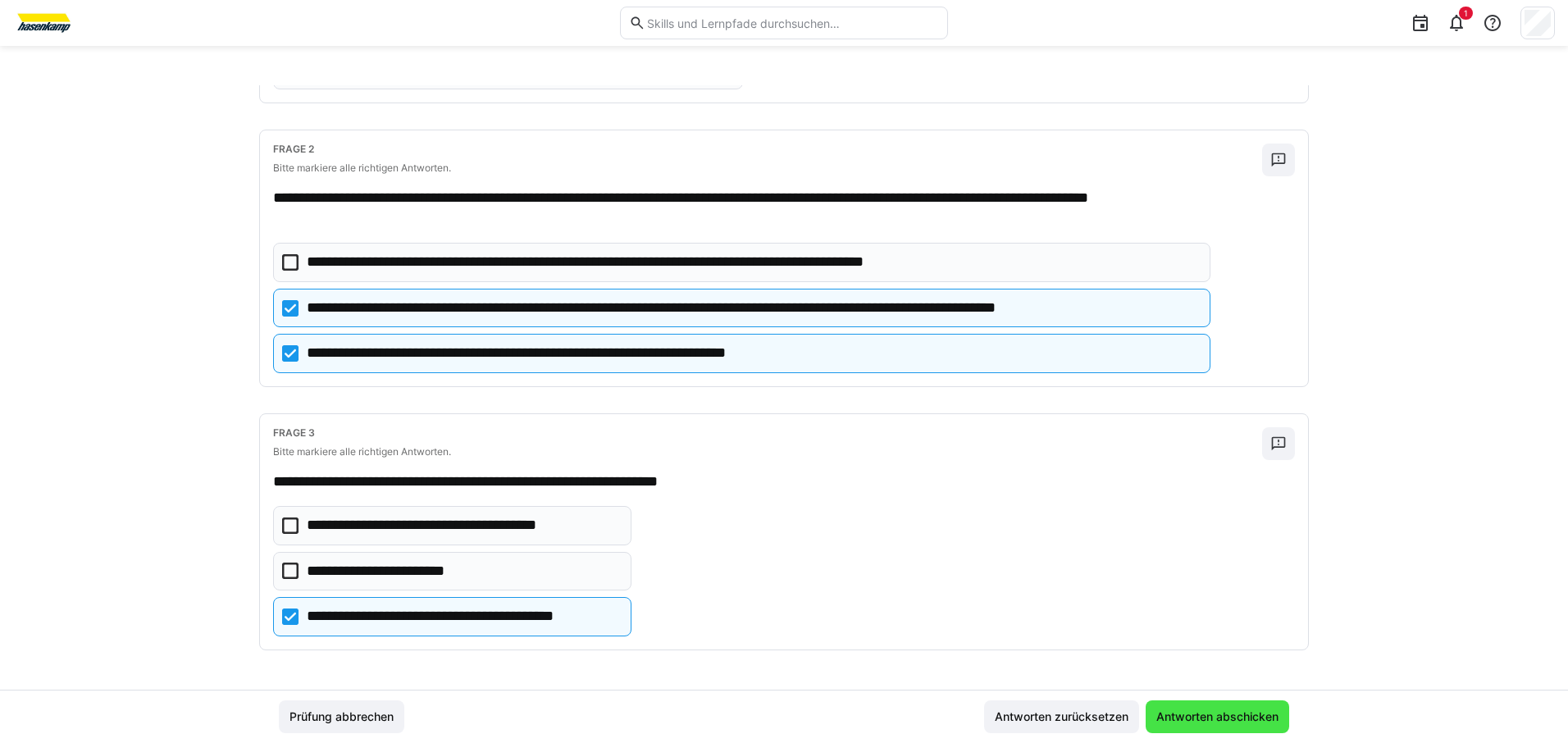 click on "Antworten abschicken" 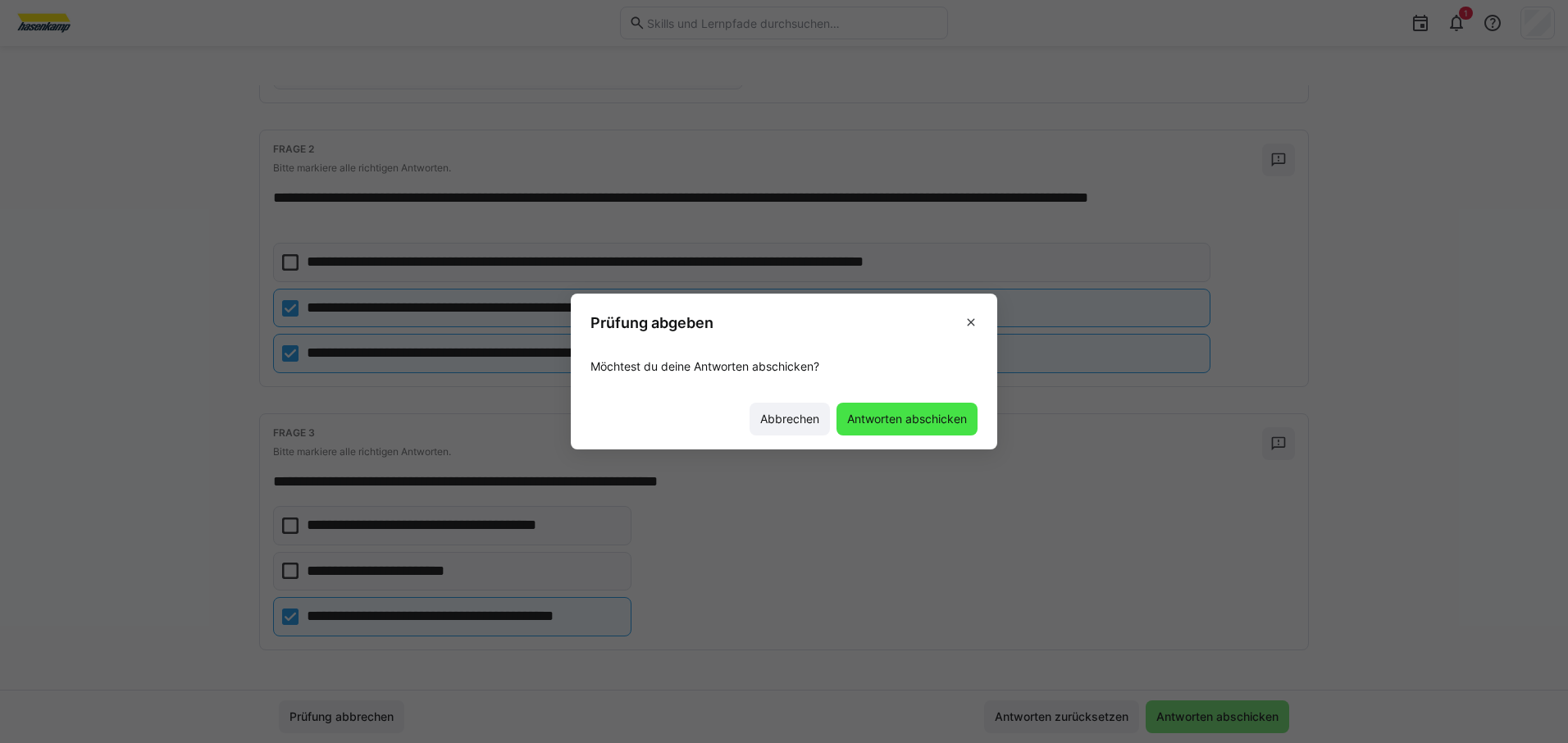 click on "Antworten abschicken" 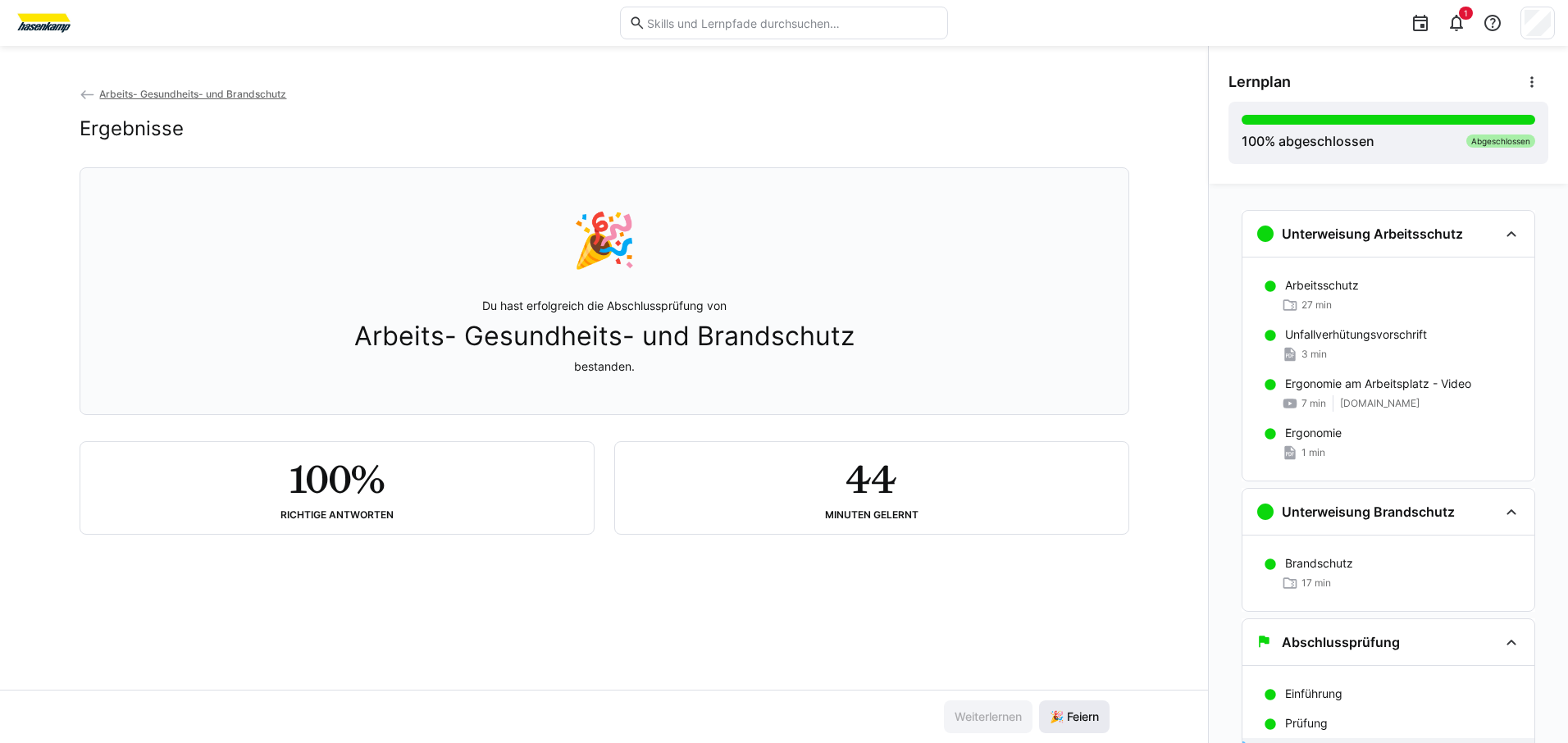 click on "🎉 Feiern" 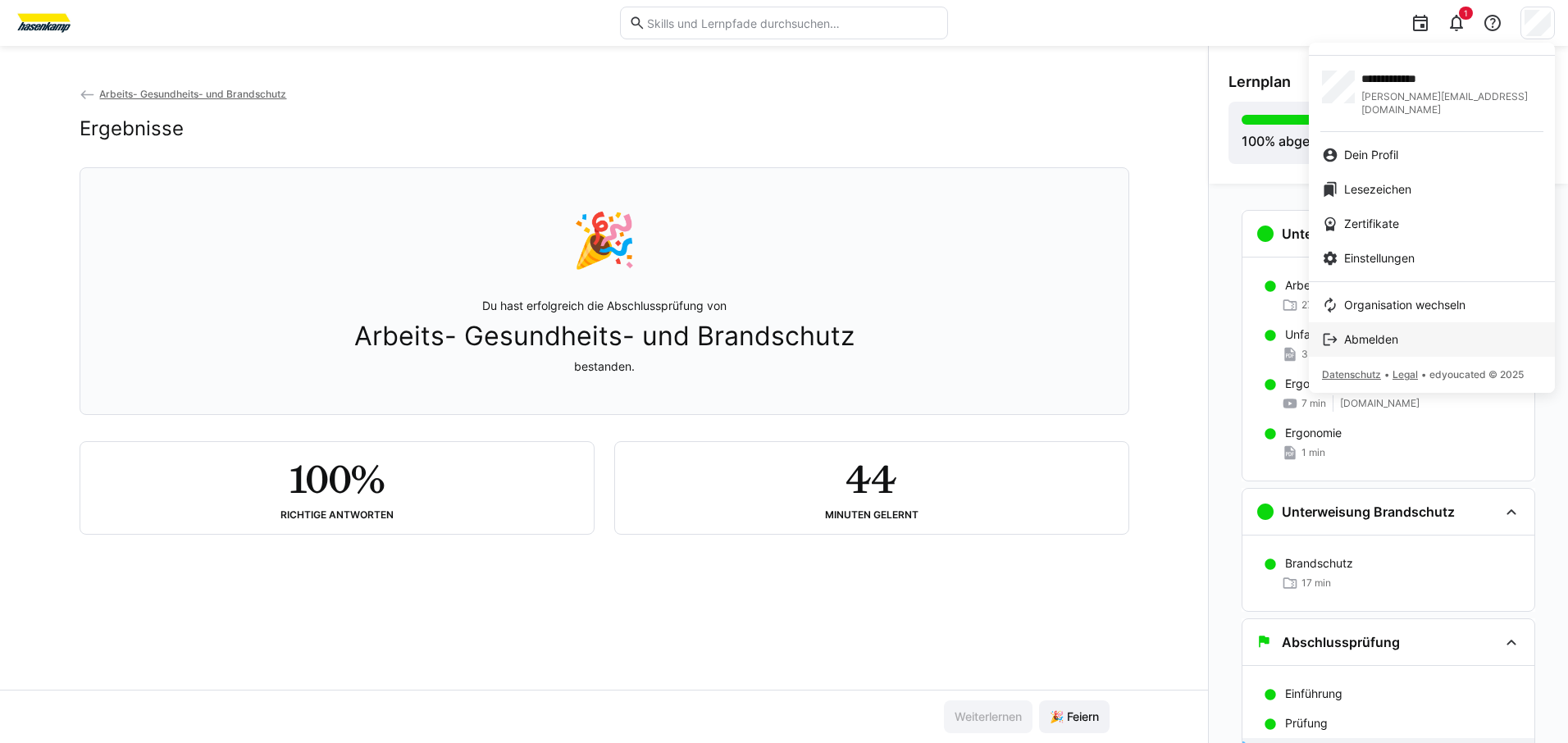 click on "Abmelden" at bounding box center [1371, 340] 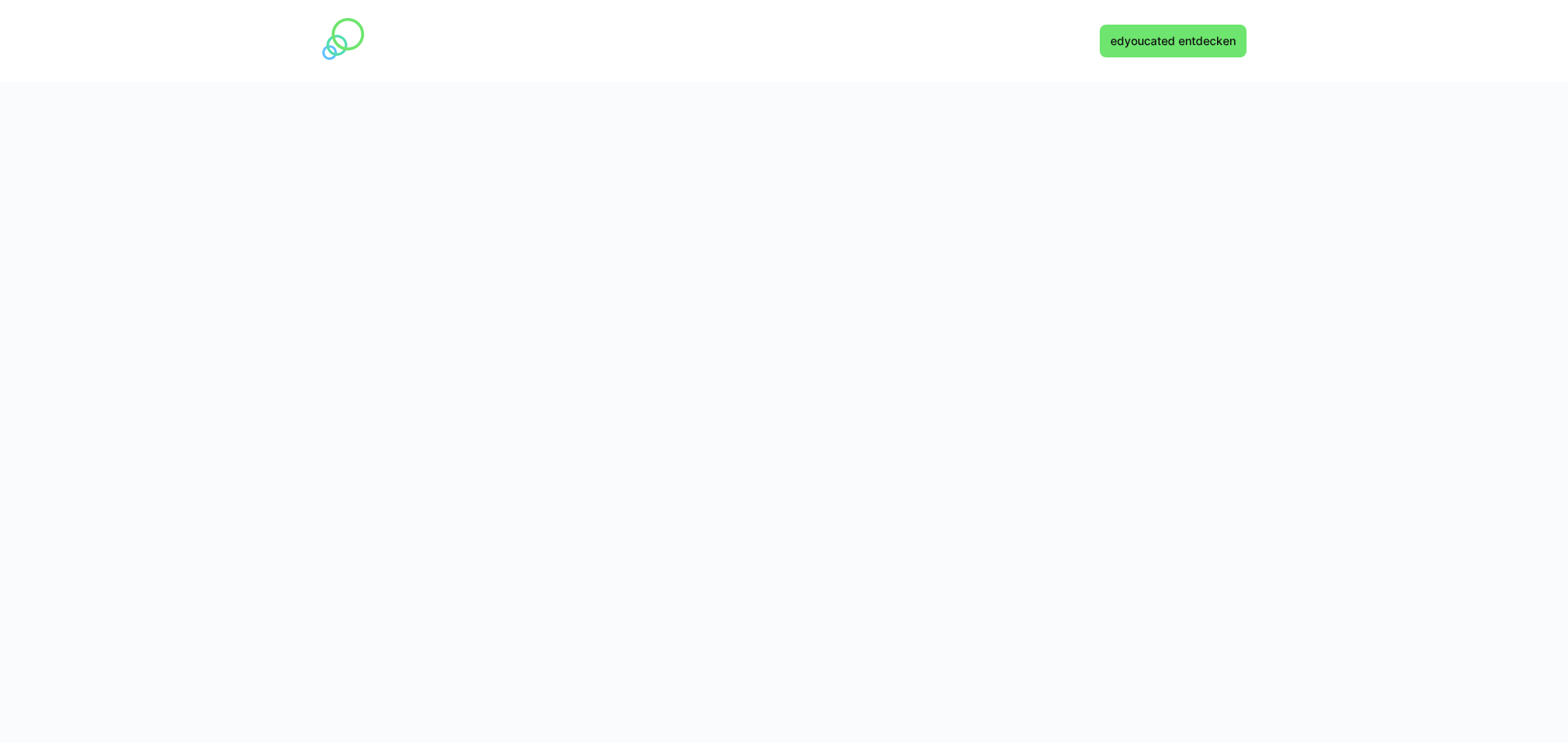 scroll, scrollTop: 0, scrollLeft: 0, axis: both 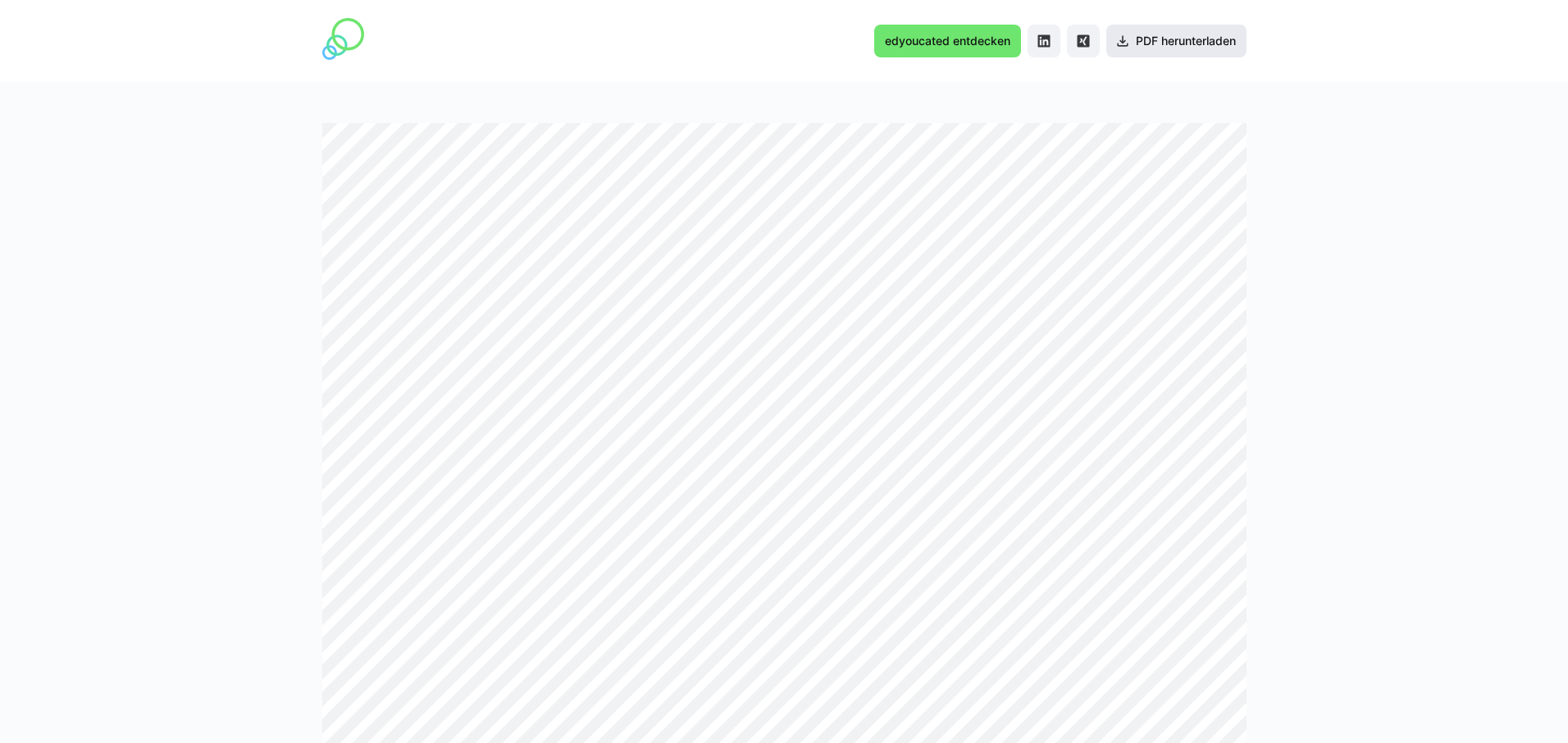 click on "PDF herunterladen" 